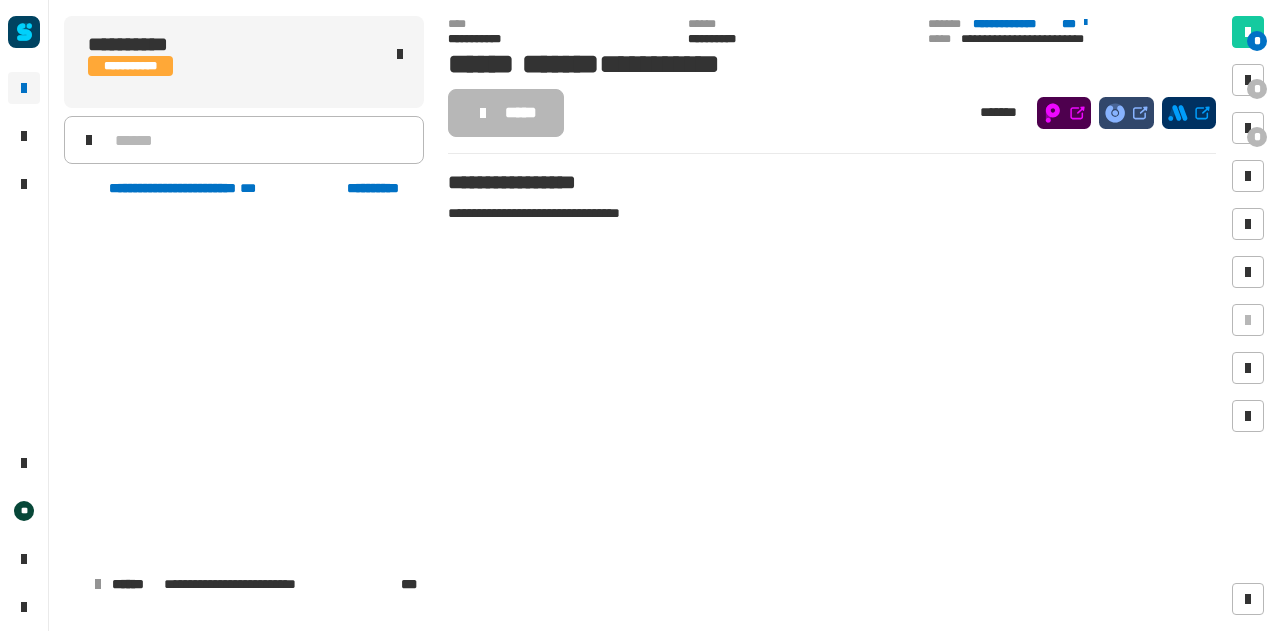 scroll, scrollTop: 0, scrollLeft: 0, axis: both 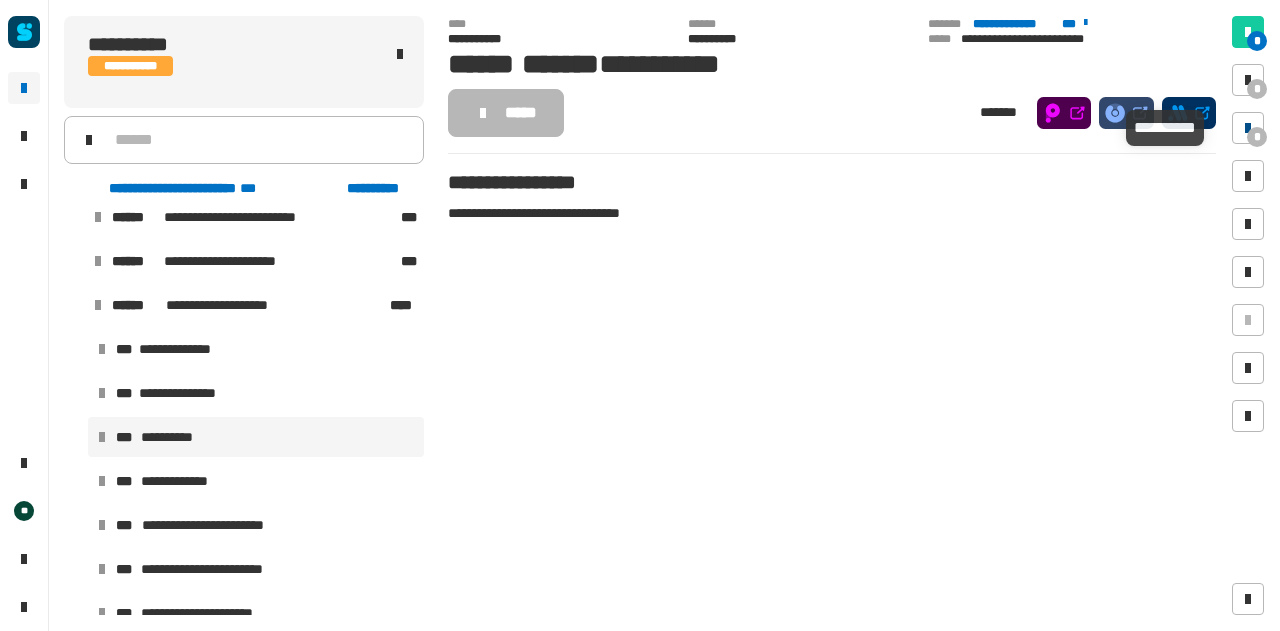 click on "*" at bounding box center [1248, 128] 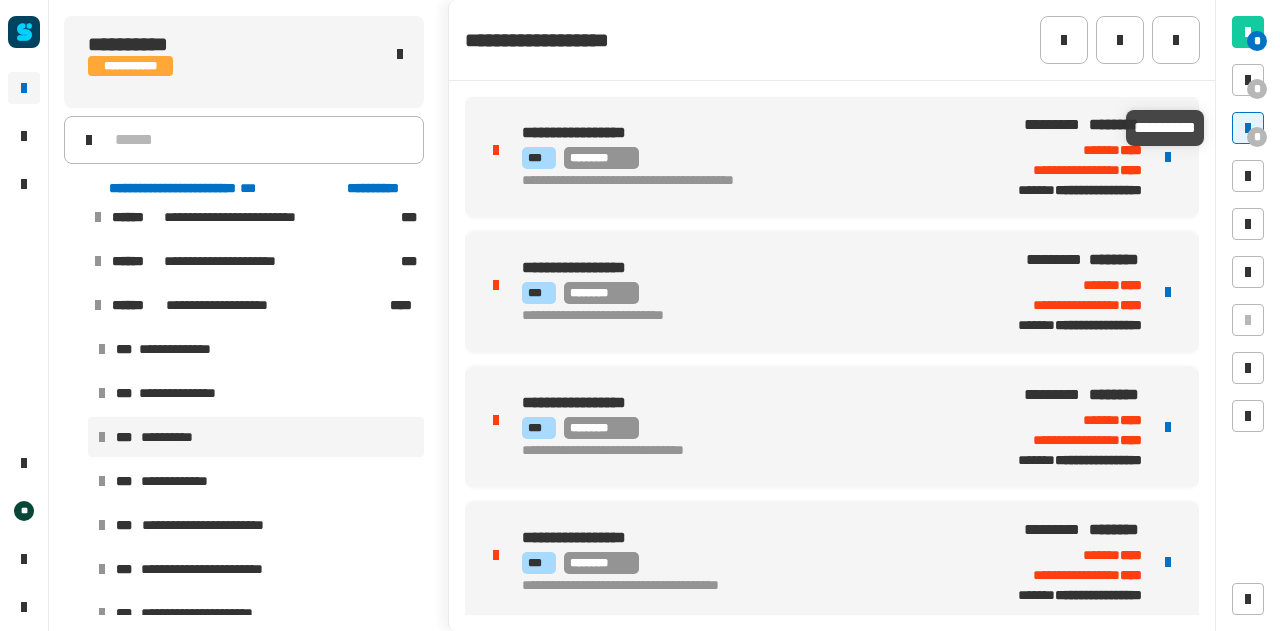 click on "*" at bounding box center [1248, 128] 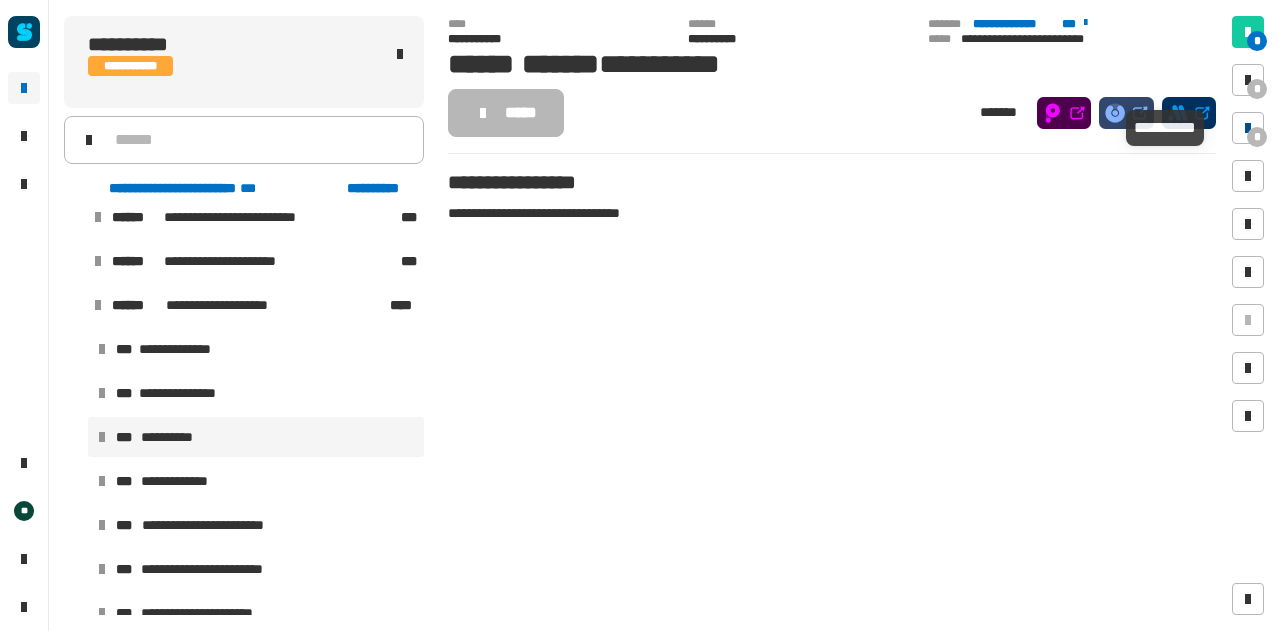 click on "*" at bounding box center (1248, 128) 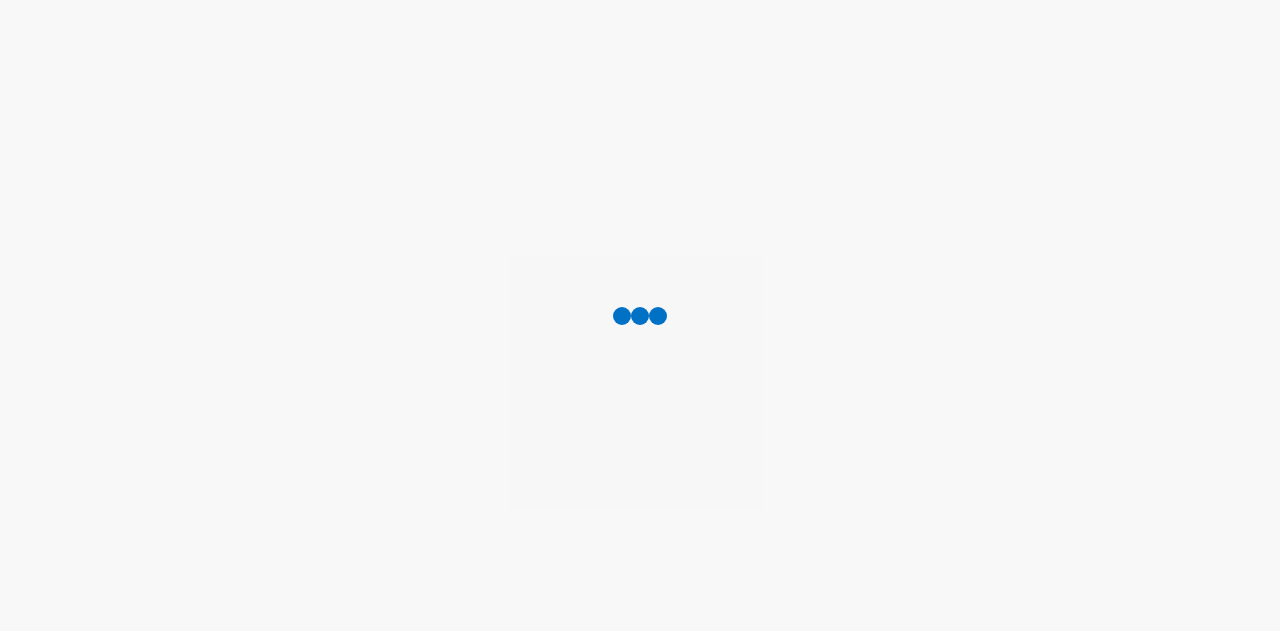 scroll, scrollTop: 0, scrollLeft: 0, axis: both 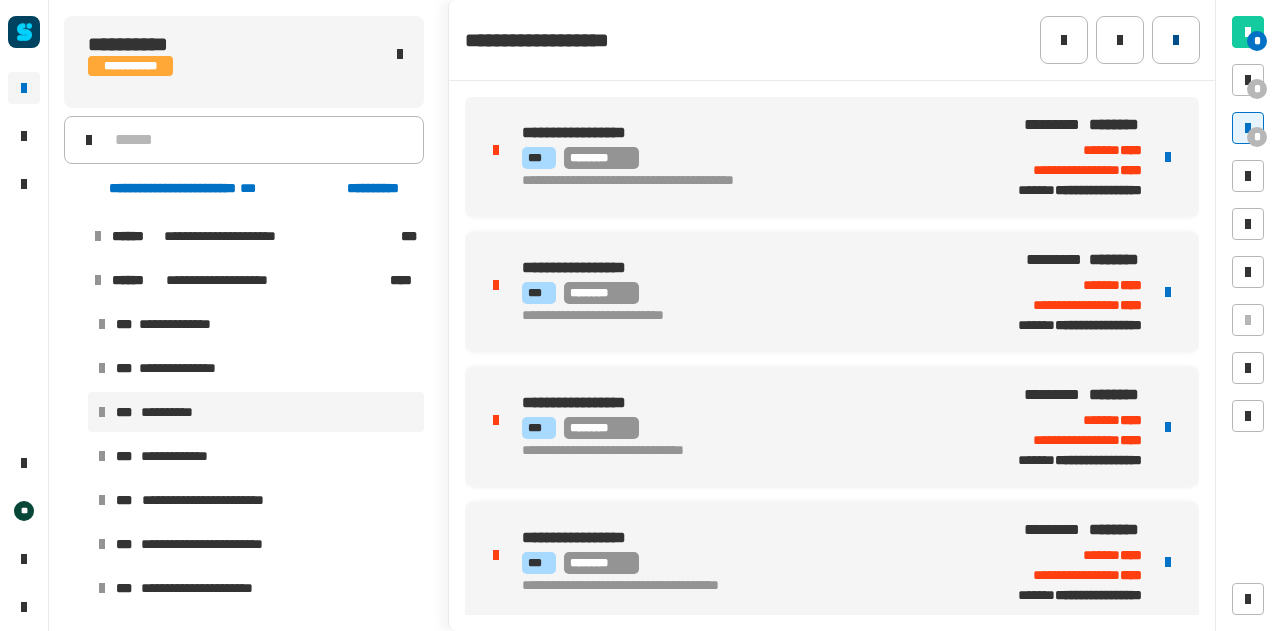 click 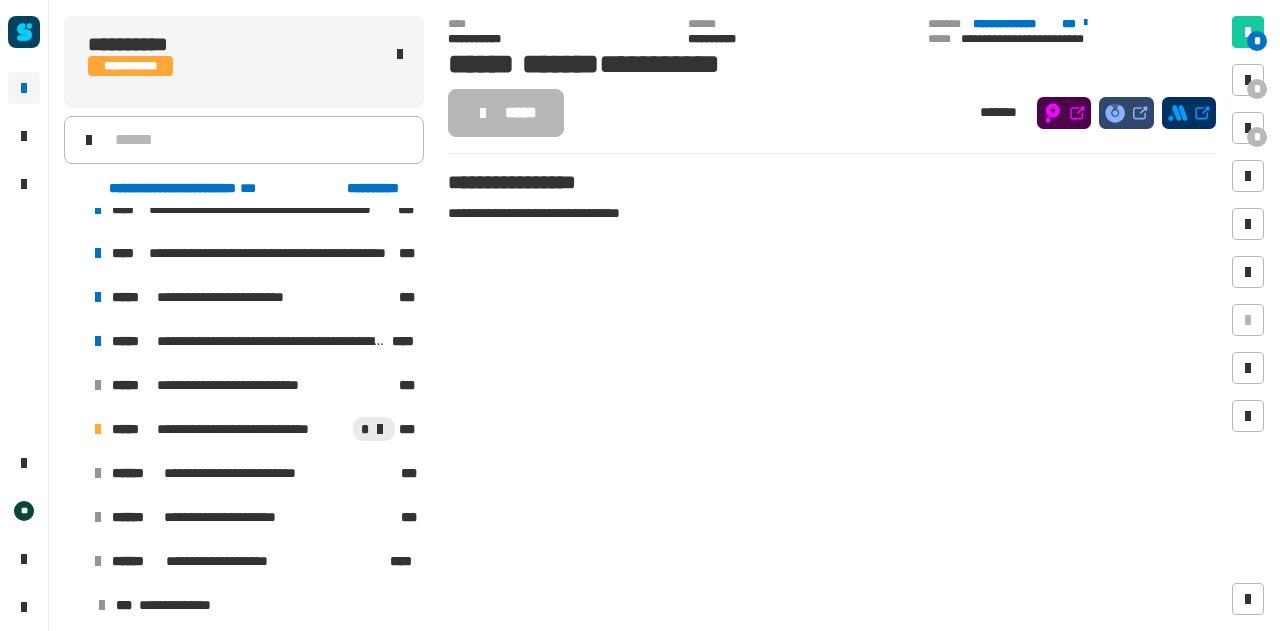 scroll, scrollTop: 114, scrollLeft: 0, axis: vertical 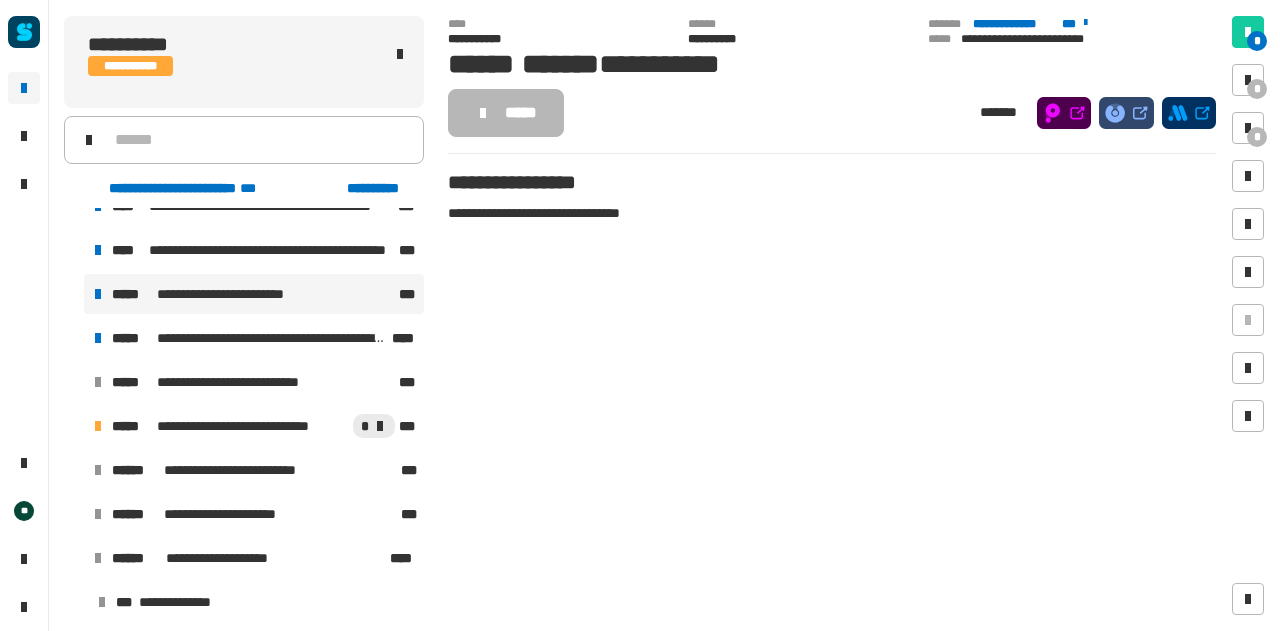 click on "**********" at bounding box center [254, 294] 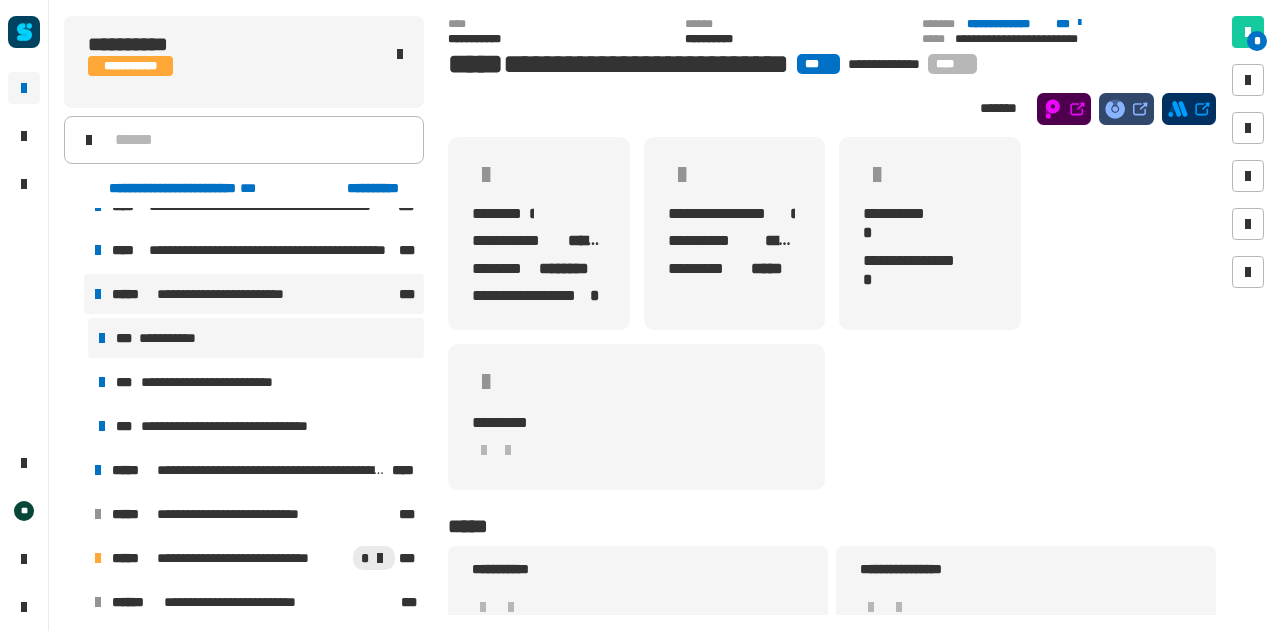 click on "**********" at bounding box center [174, 338] 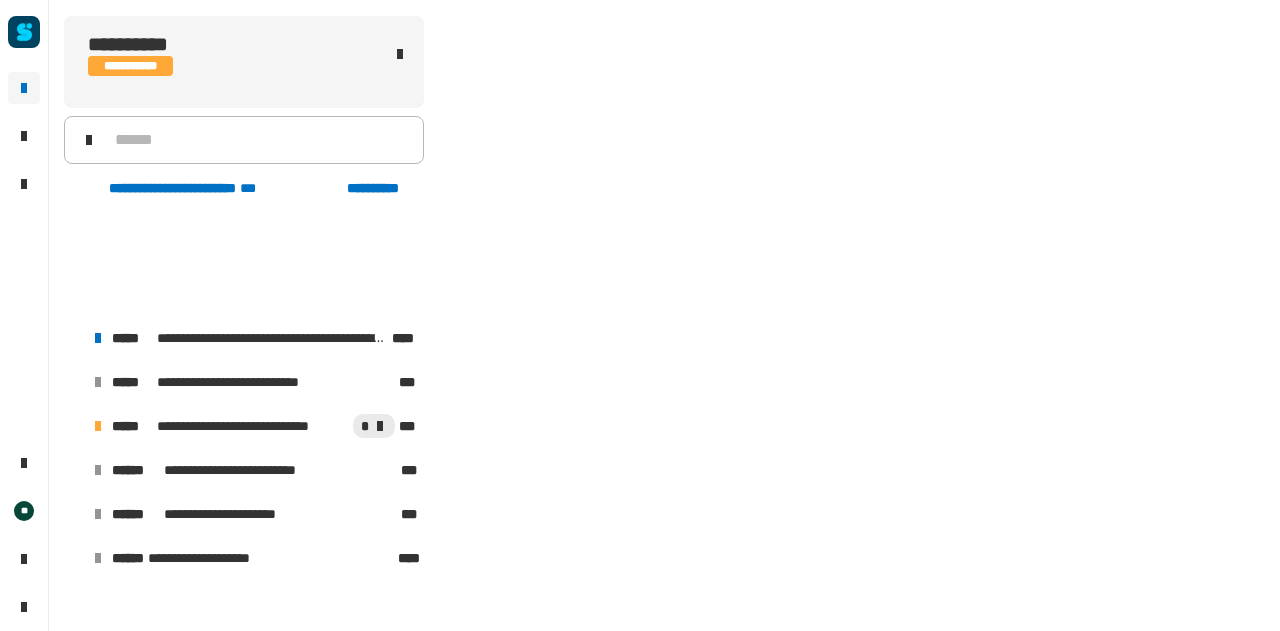 scroll, scrollTop: 40, scrollLeft: 0, axis: vertical 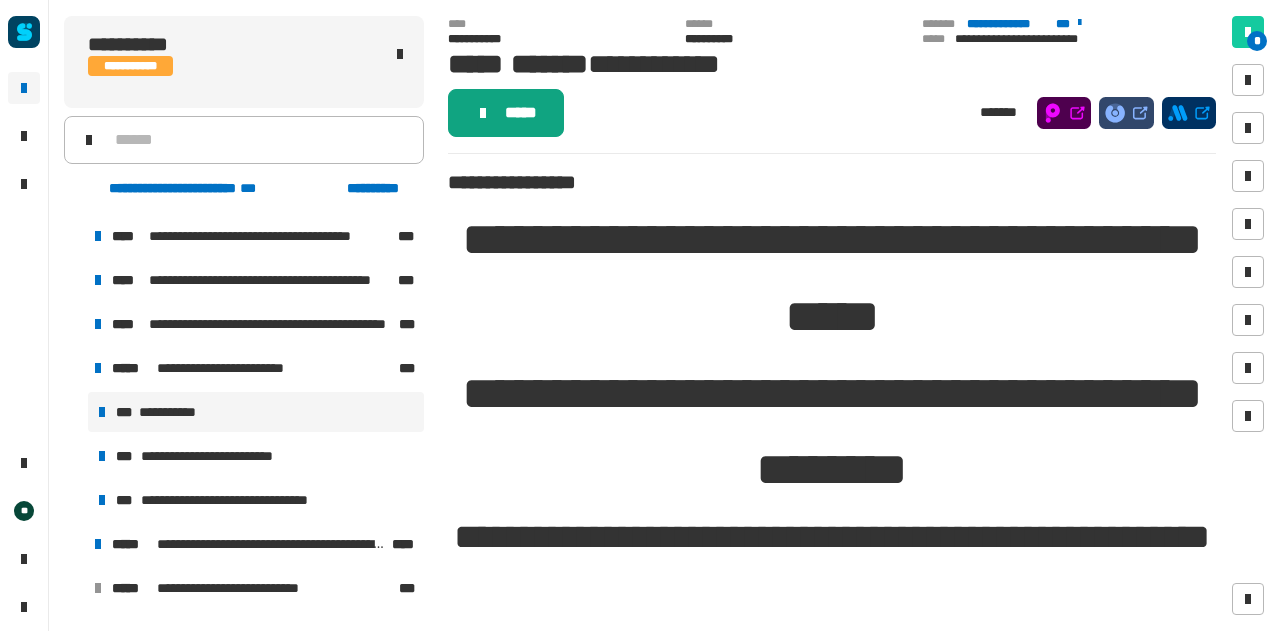 click on "*****" 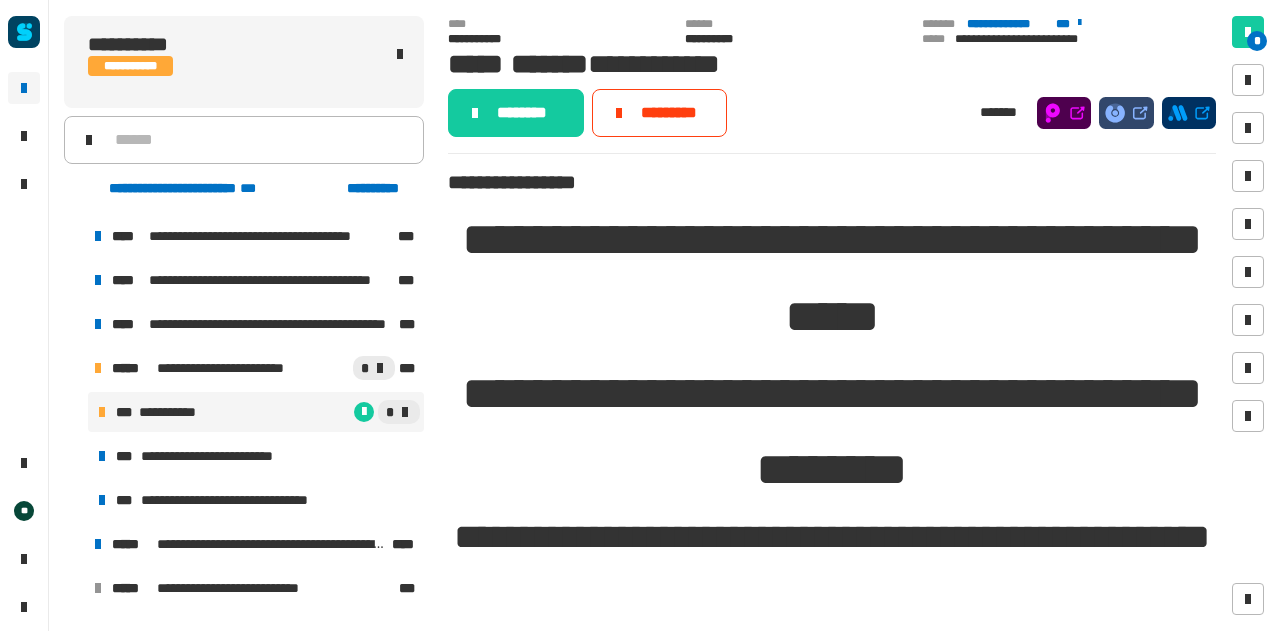 click on "********" 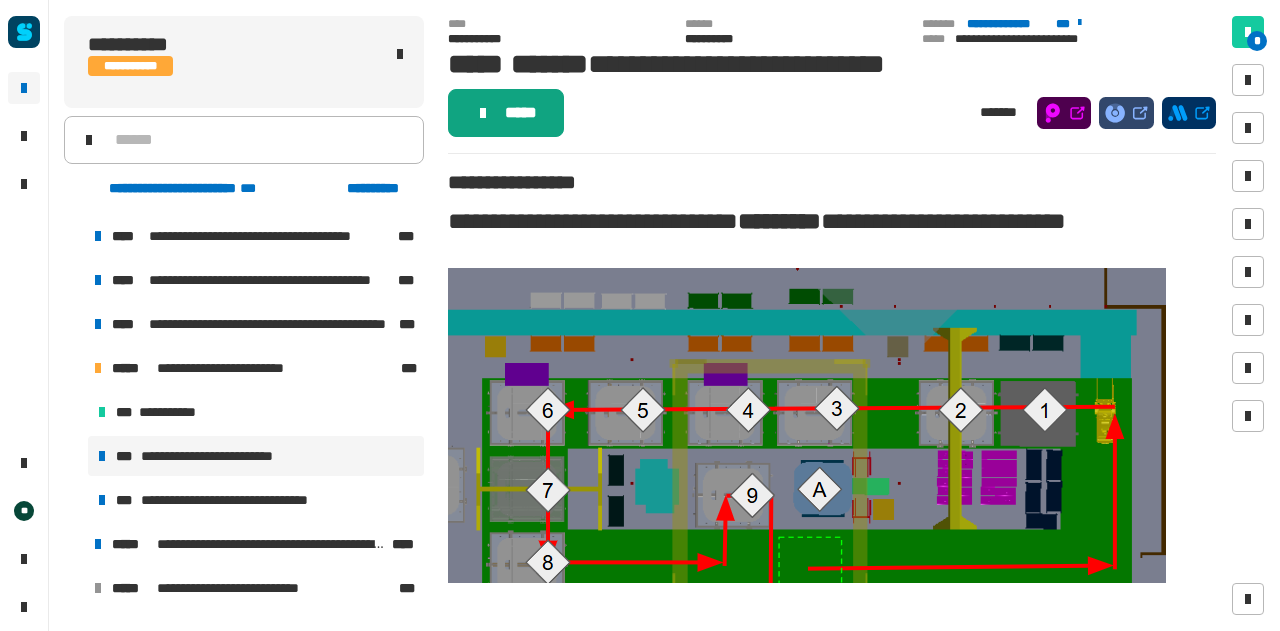 click 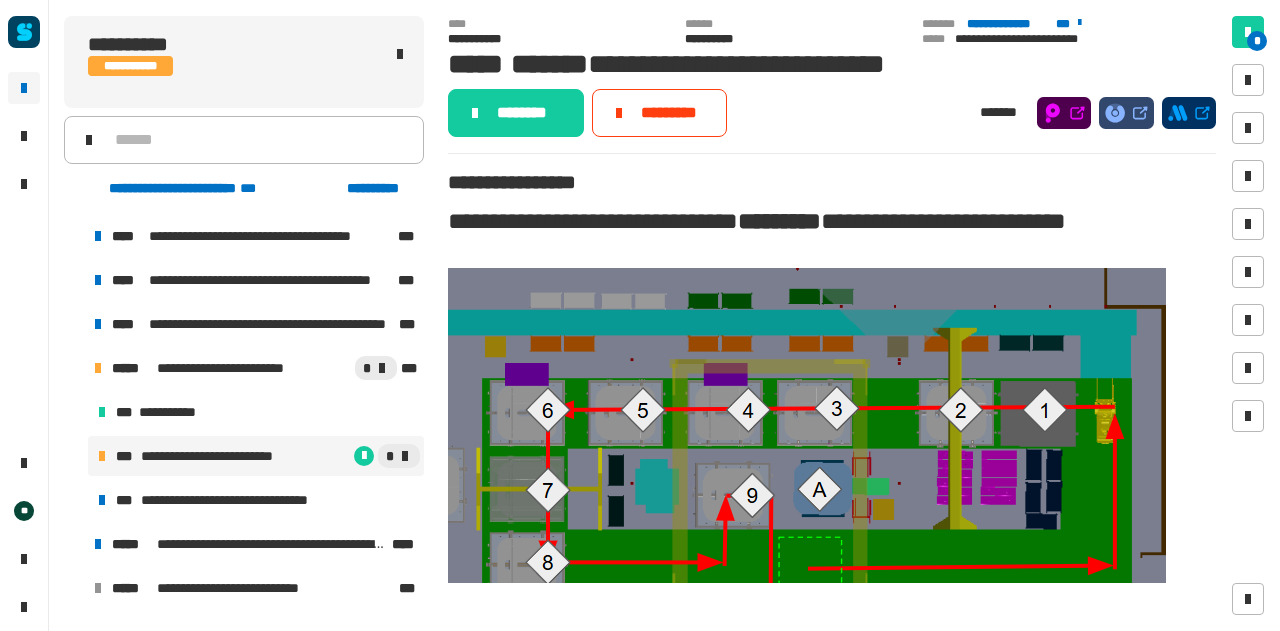 click 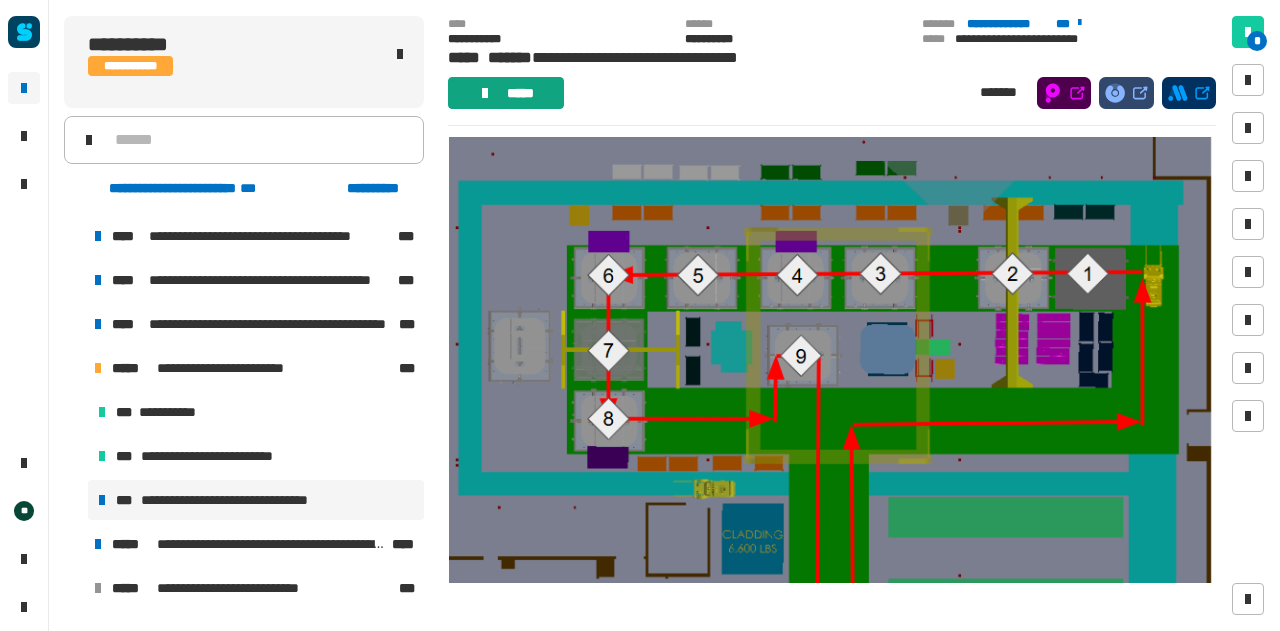 scroll, scrollTop: 41, scrollLeft: 0, axis: vertical 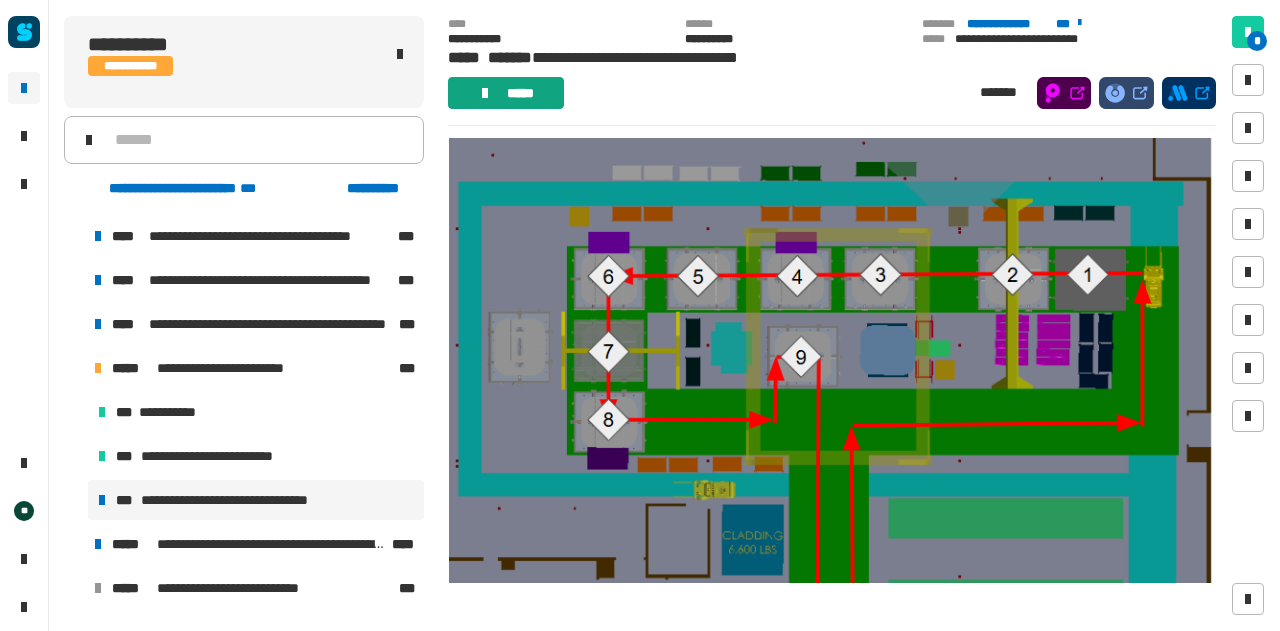 click on "*****" 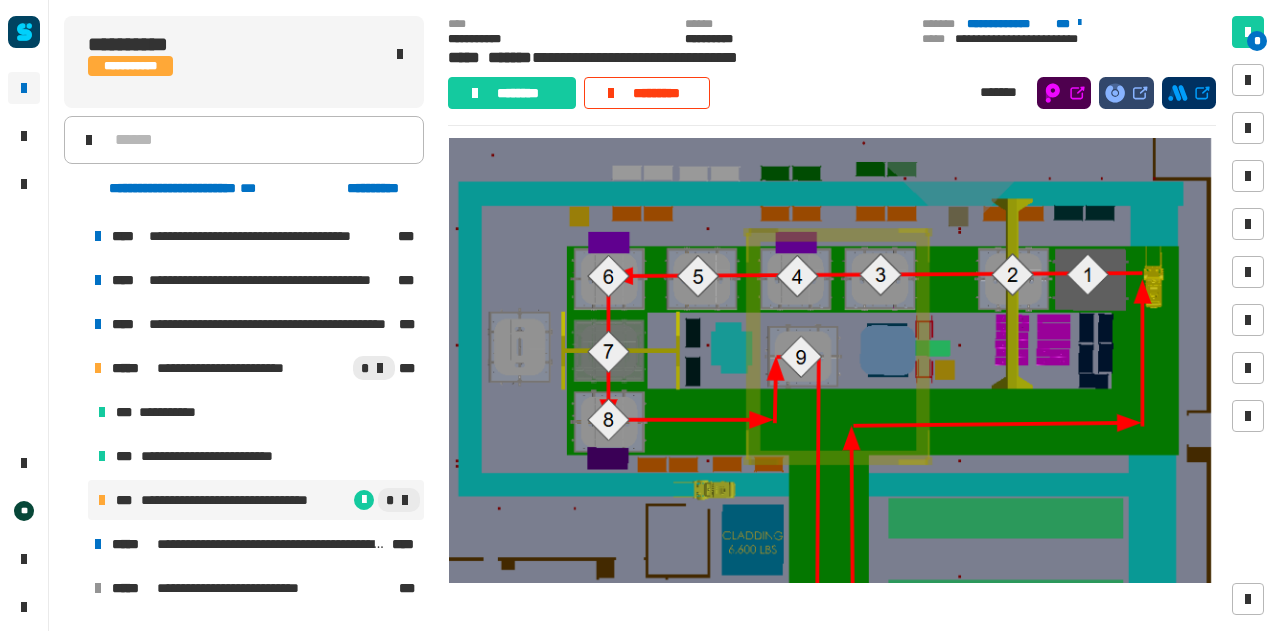 click on "********" 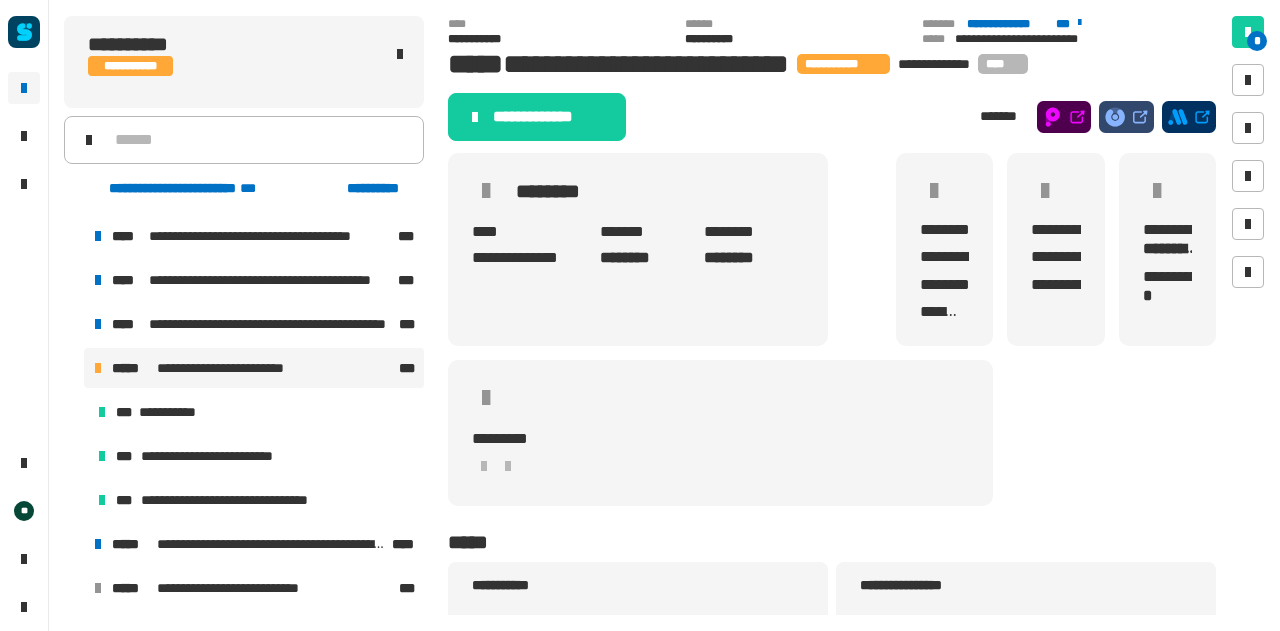 click on "**********" 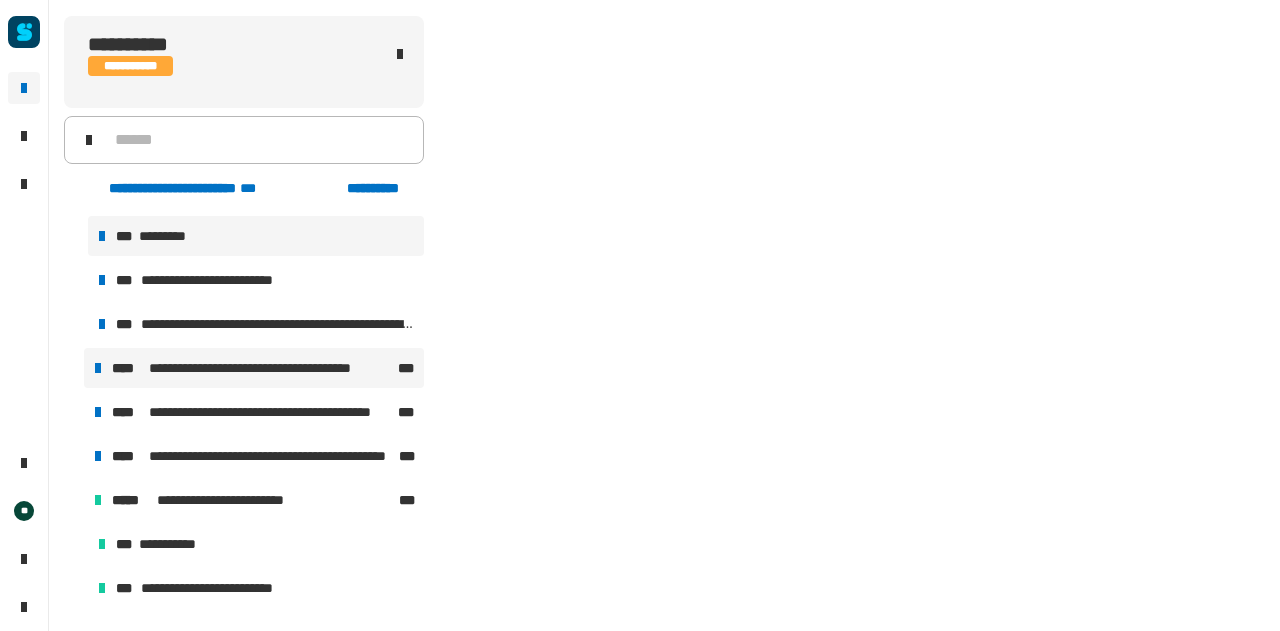 scroll, scrollTop: 0, scrollLeft: 0, axis: both 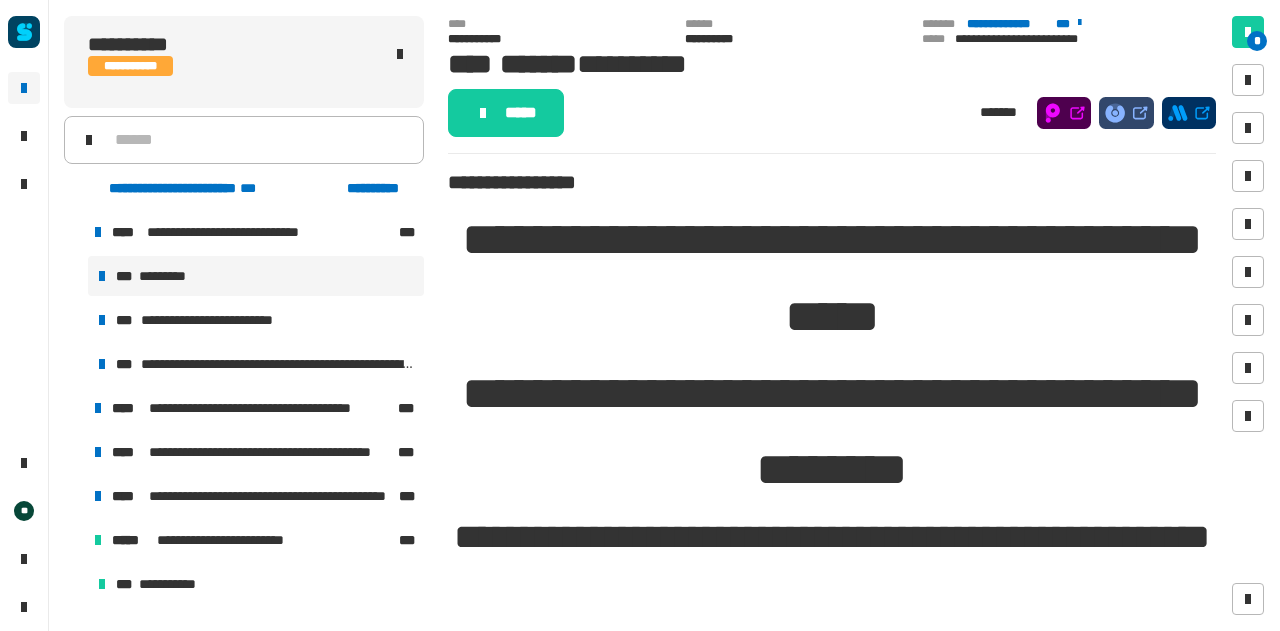 click at bounding box center (74, 232) 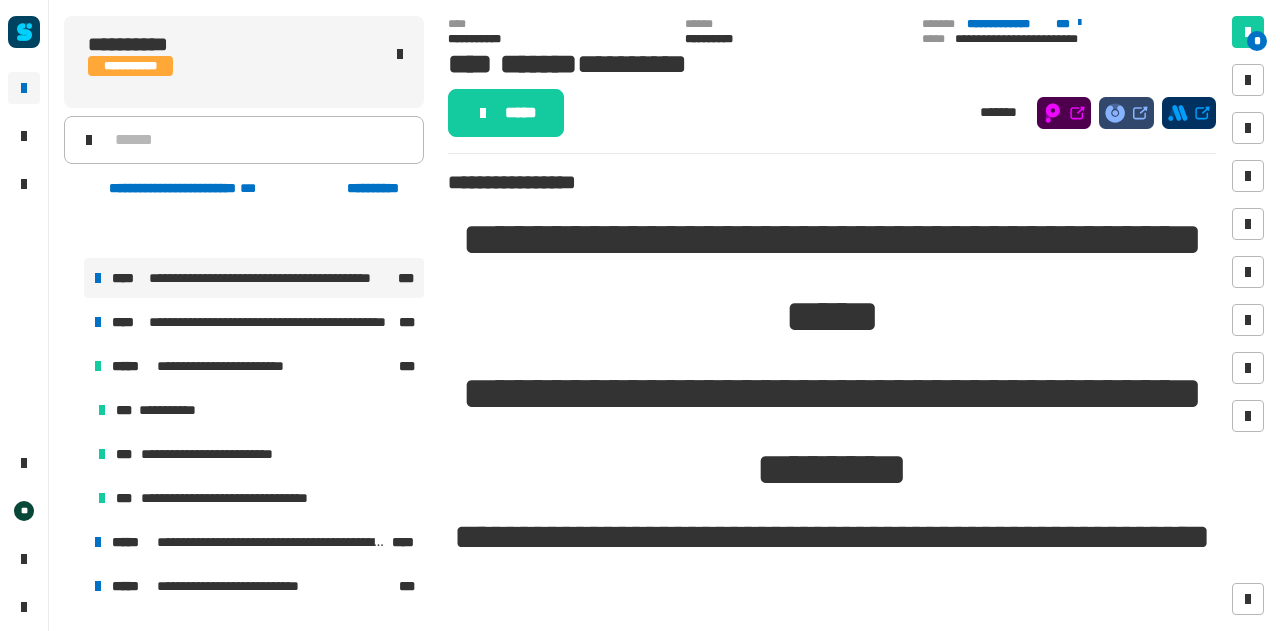 scroll, scrollTop: 105, scrollLeft: 0, axis: vertical 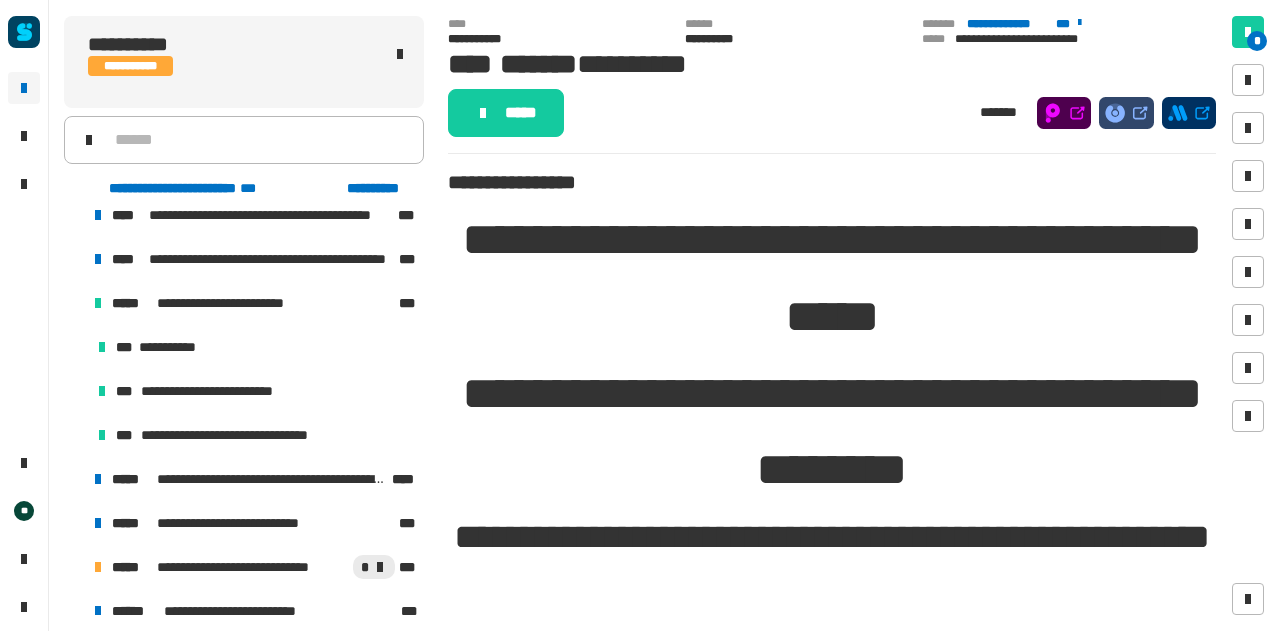 click at bounding box center [74, 303] 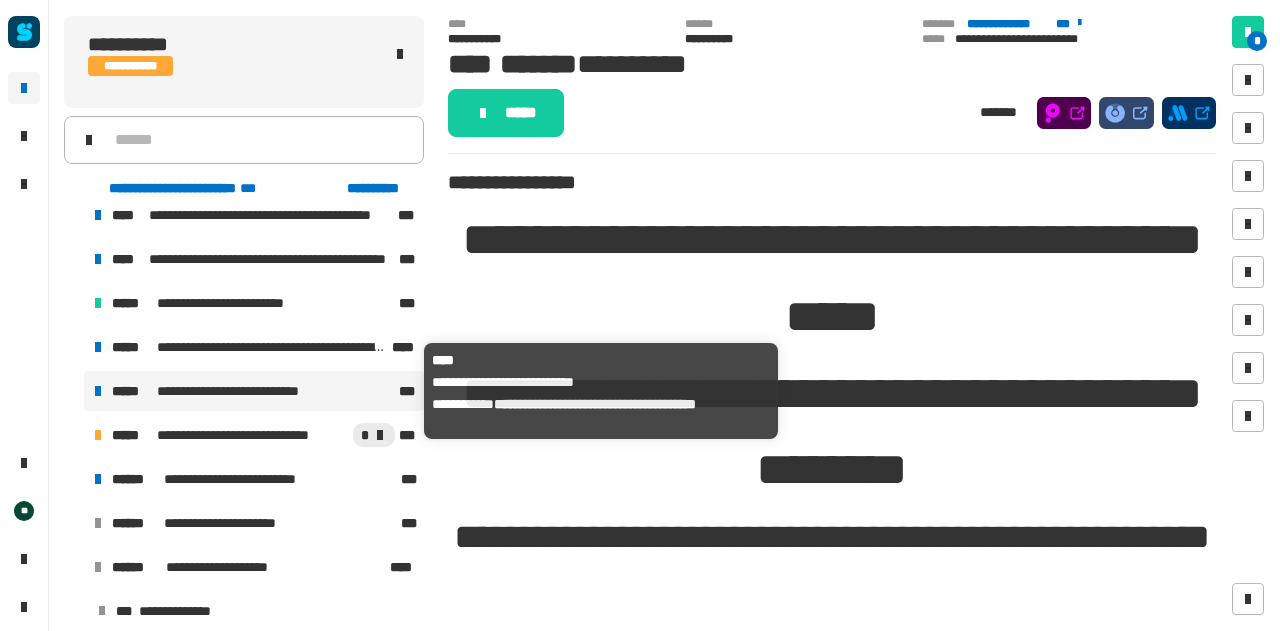 scroll, scrollTop: 149, scrollLeft: 0, axis: vertical 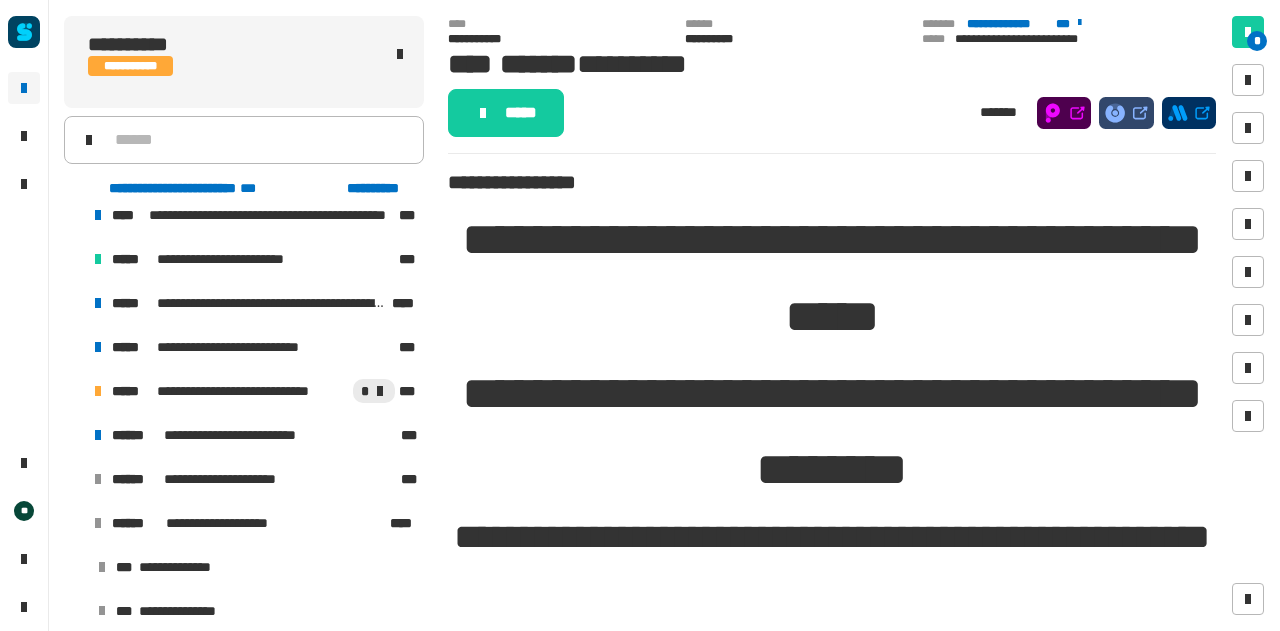 click at bounding box center [74, 523] 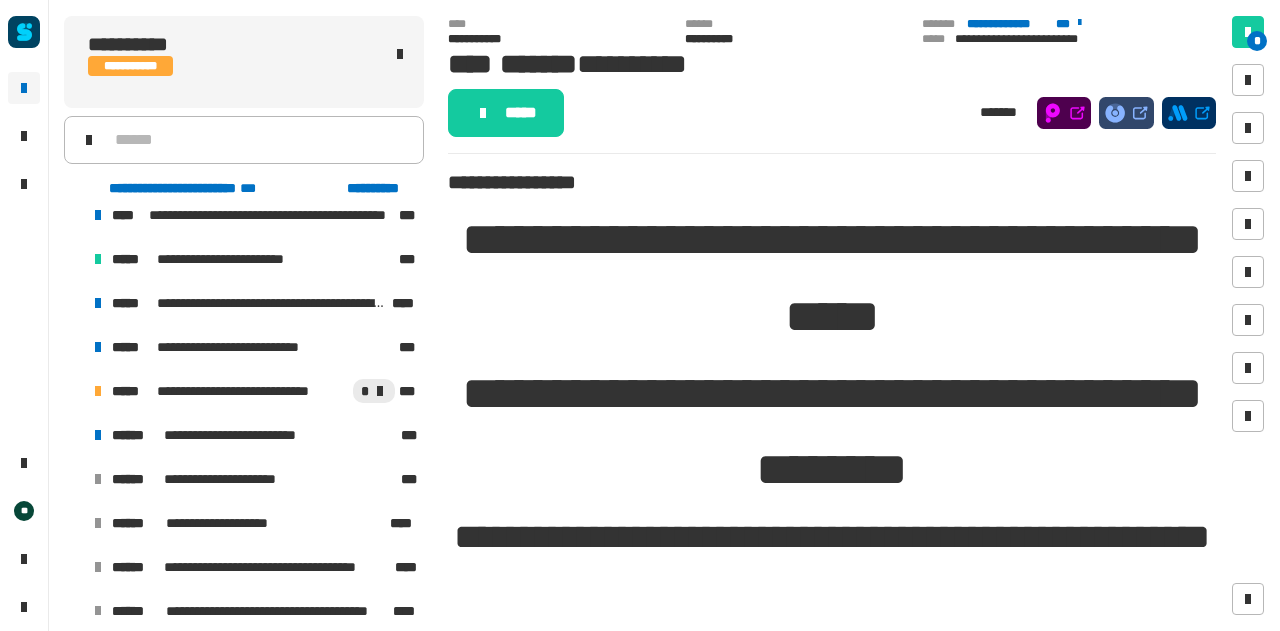 click at bounding box center [74, 391] 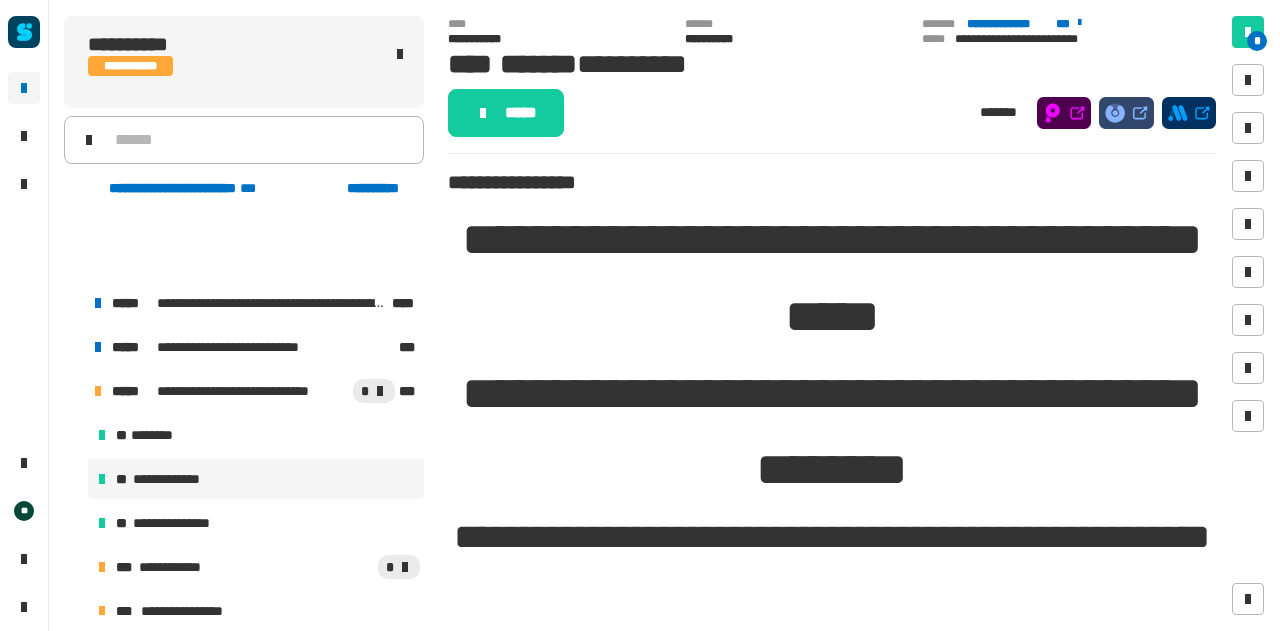 scroll, scrollTop: 263, scrollLeft: 0, axis: vertical 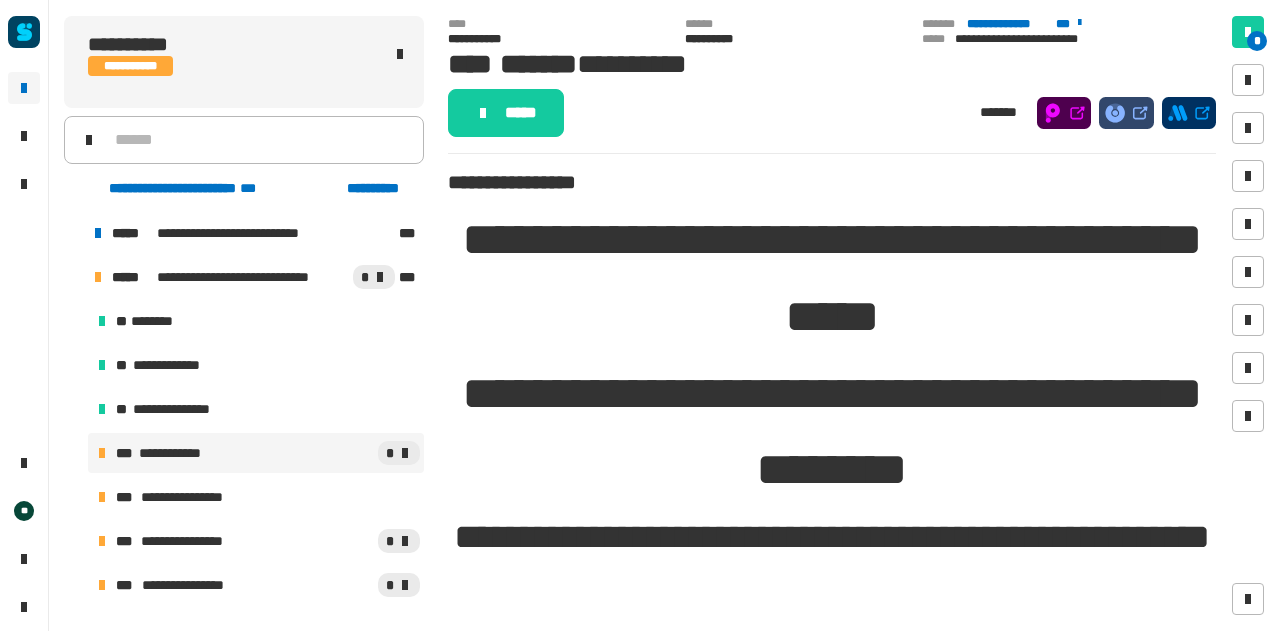 click on "**********" at bounding box center (181, 453) 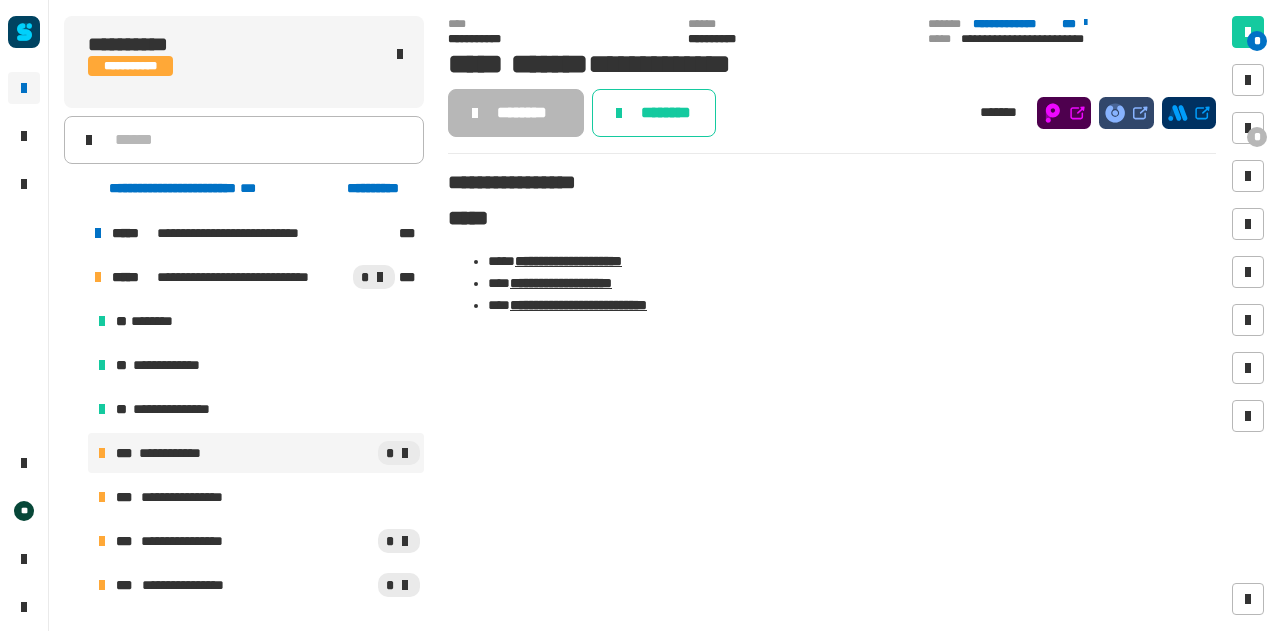 click on "[FIRST] [LAST] [EMAIL] [PHONE] [ADDRESS] [CITY] [STATE] [POSTAL_CODE] [COUNTRY] [DATE] [TIME] [CREDIT_CARD] [PASSPORT] [DRIVER_LICENSE] [SSN] [AGE]" at bounding box center (256, 497) 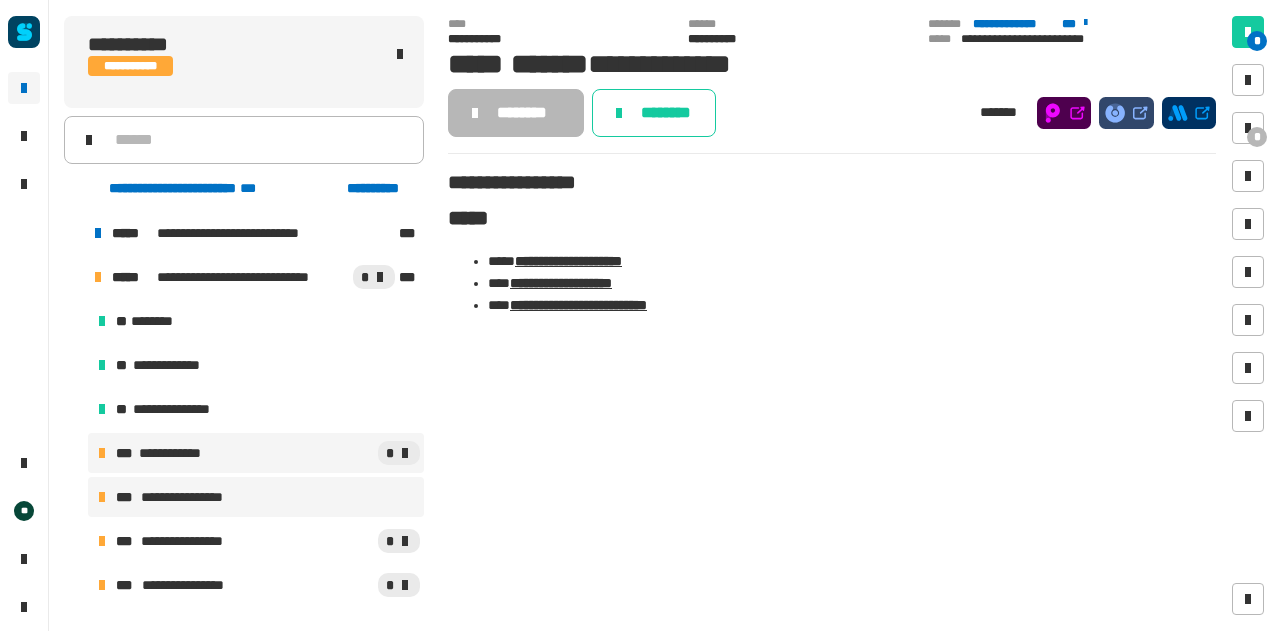 click on "**********" at bounding box center [196, 497] 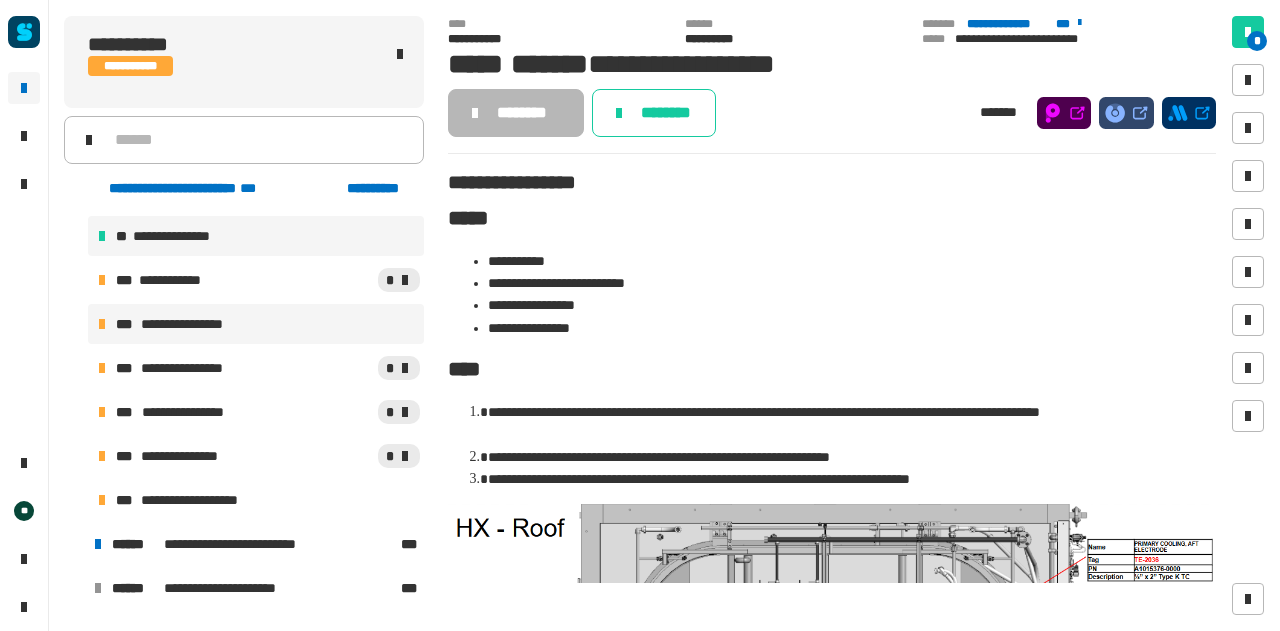 scroll, scrollTop: 437, scrollLeft: 0, axis: vertical 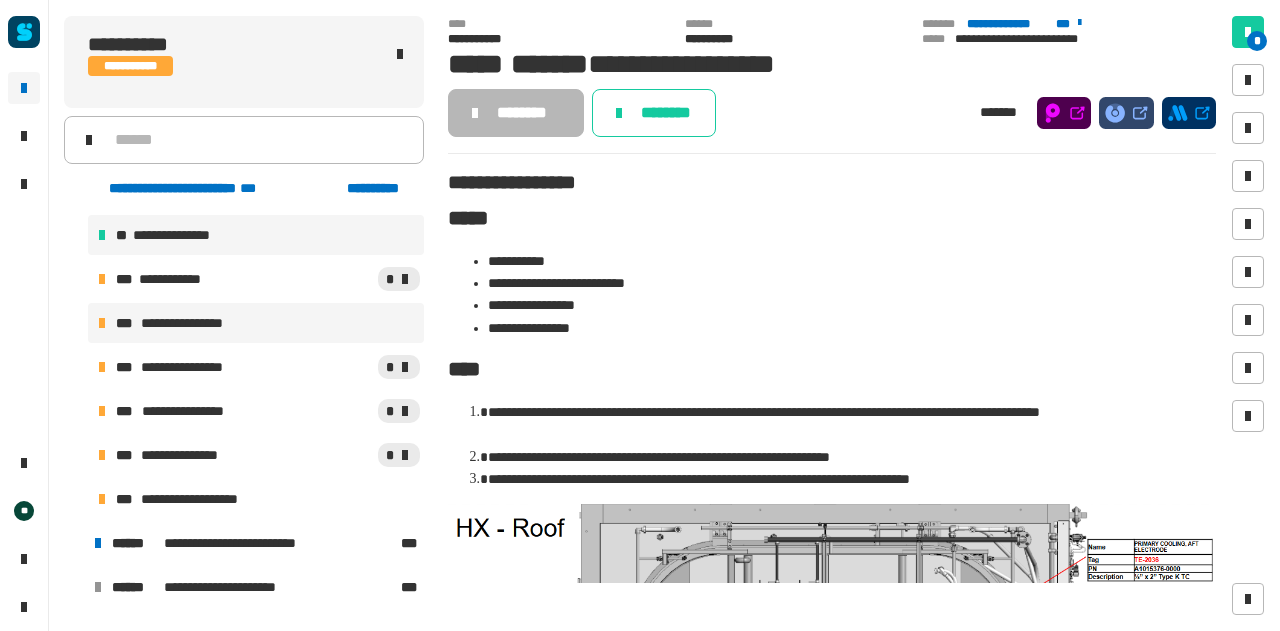 click on "*" at bounding box center [337, 411] 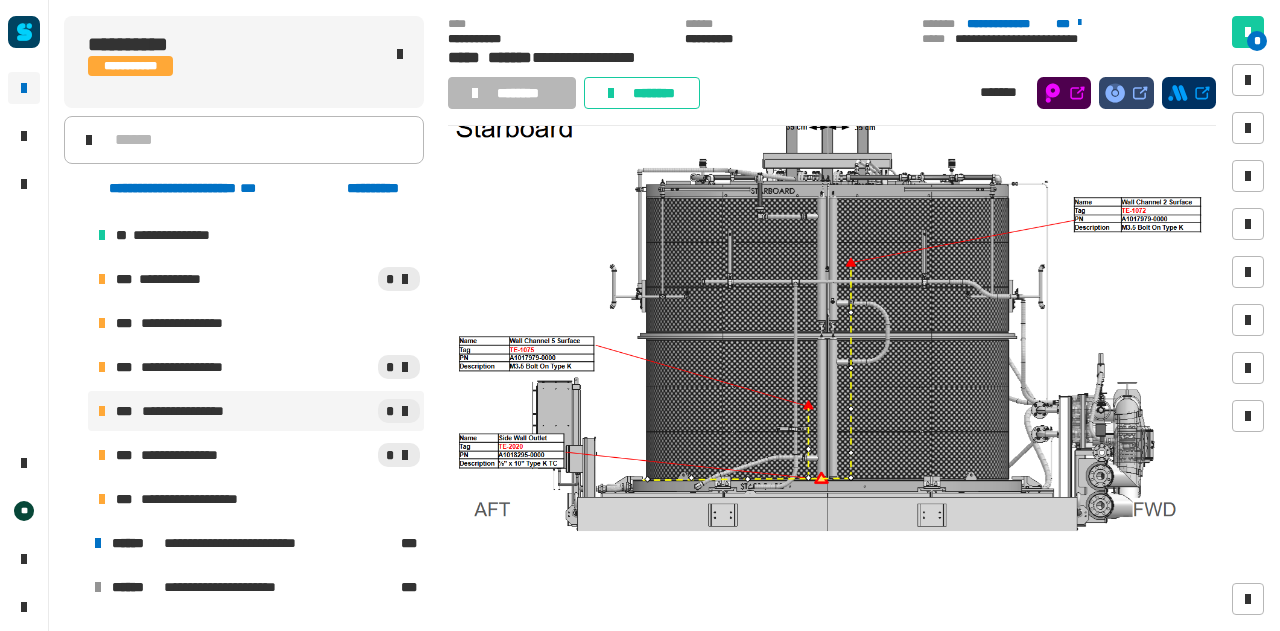 scroll, scrollTop: 0, scrollLeft: 0, axis: both 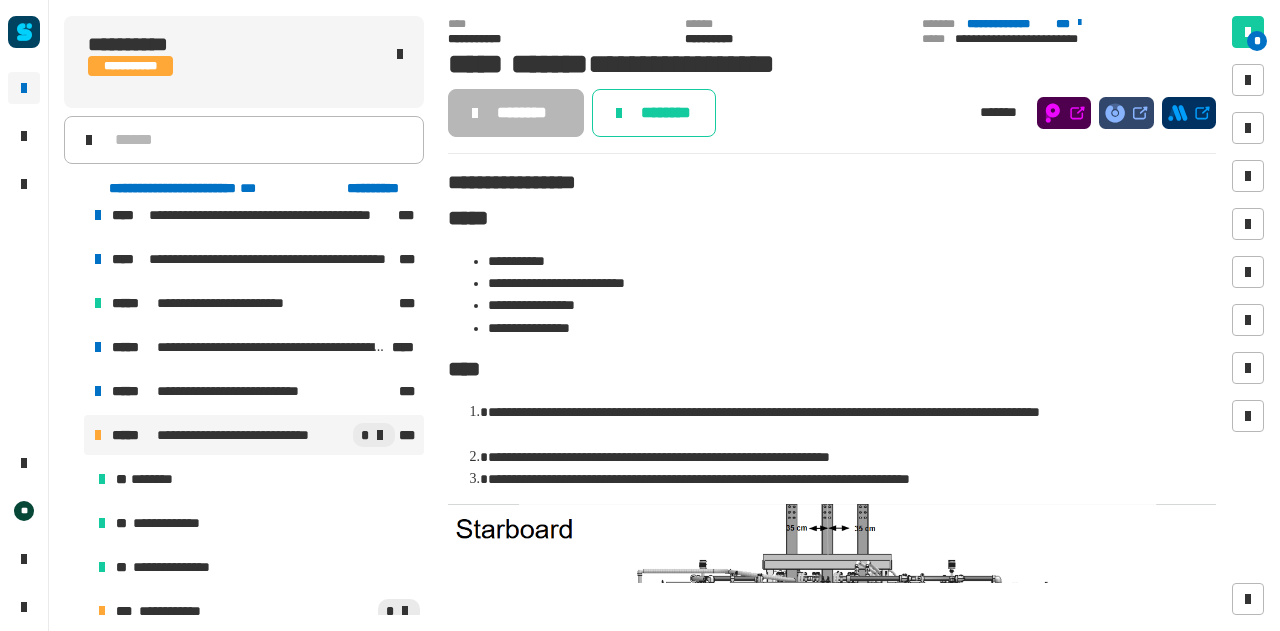 drag, startPoint x: 67, startPoint y: 425, endPoint x: 94, endPoint y: 431, distance: 27.658634 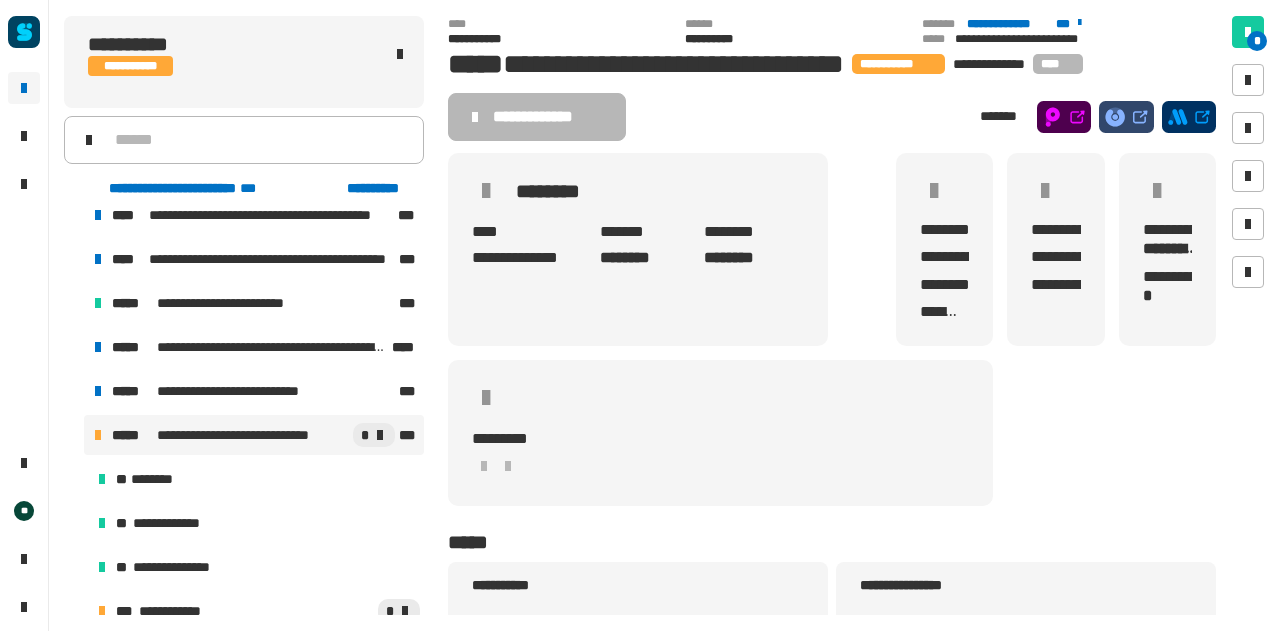 click on "**********" at bounding box center [254, 435] 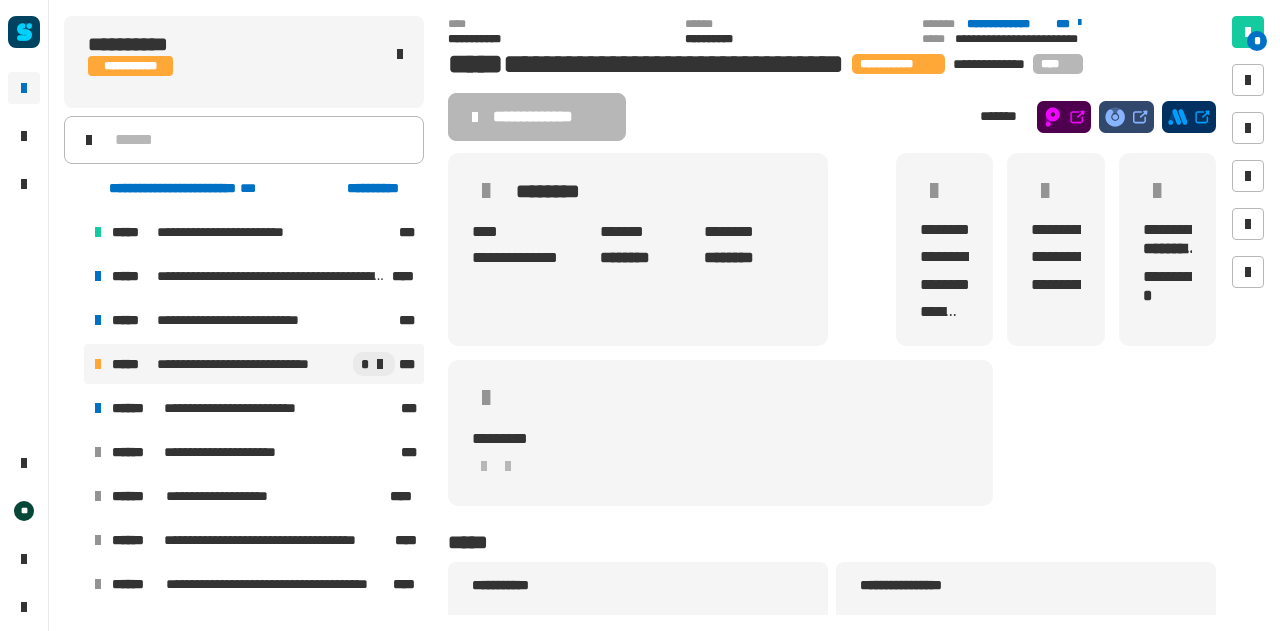 scroll, scrollTop: 206, scrollLeft: 0, axis: vertical 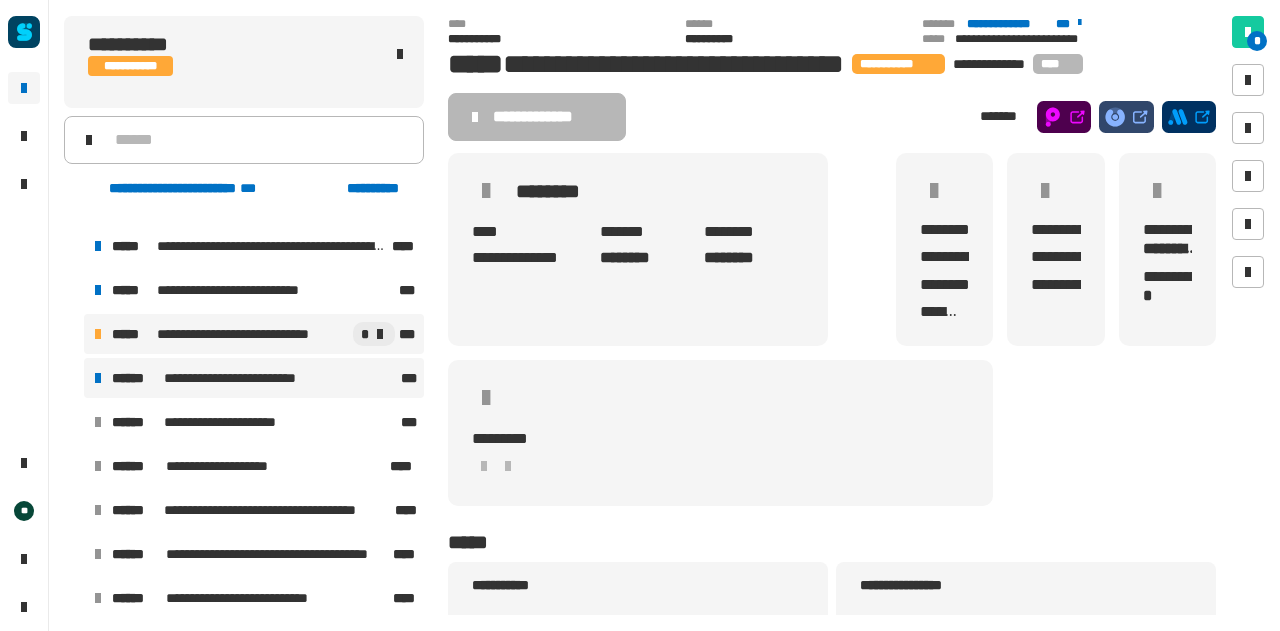 click on "**********" at bounding box center (254, 378) 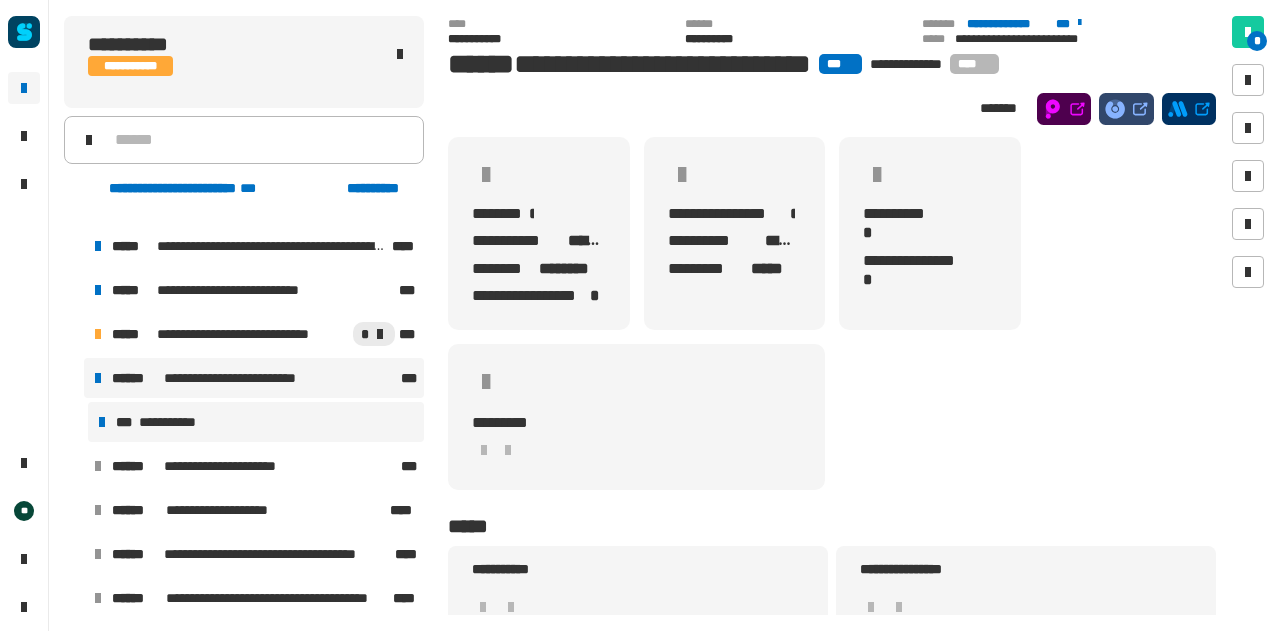 click on "**********" at bounding box center [256, 422] 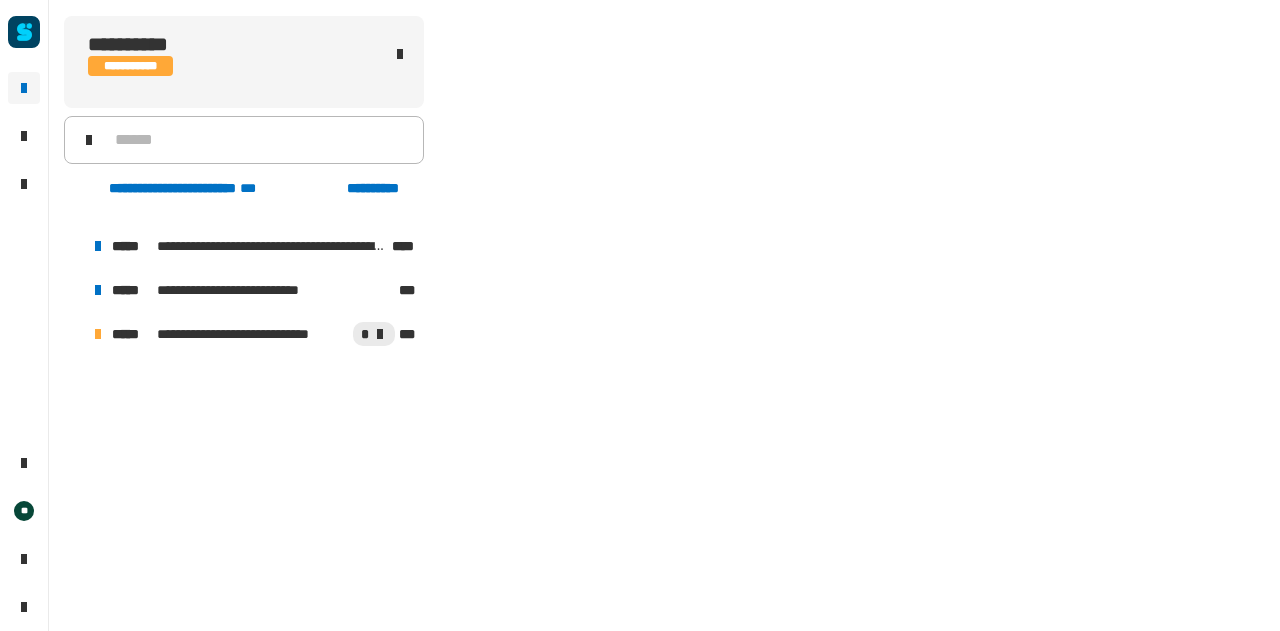 scroll, scrollTop: 612, scrollLeft: 0, axis: vertical 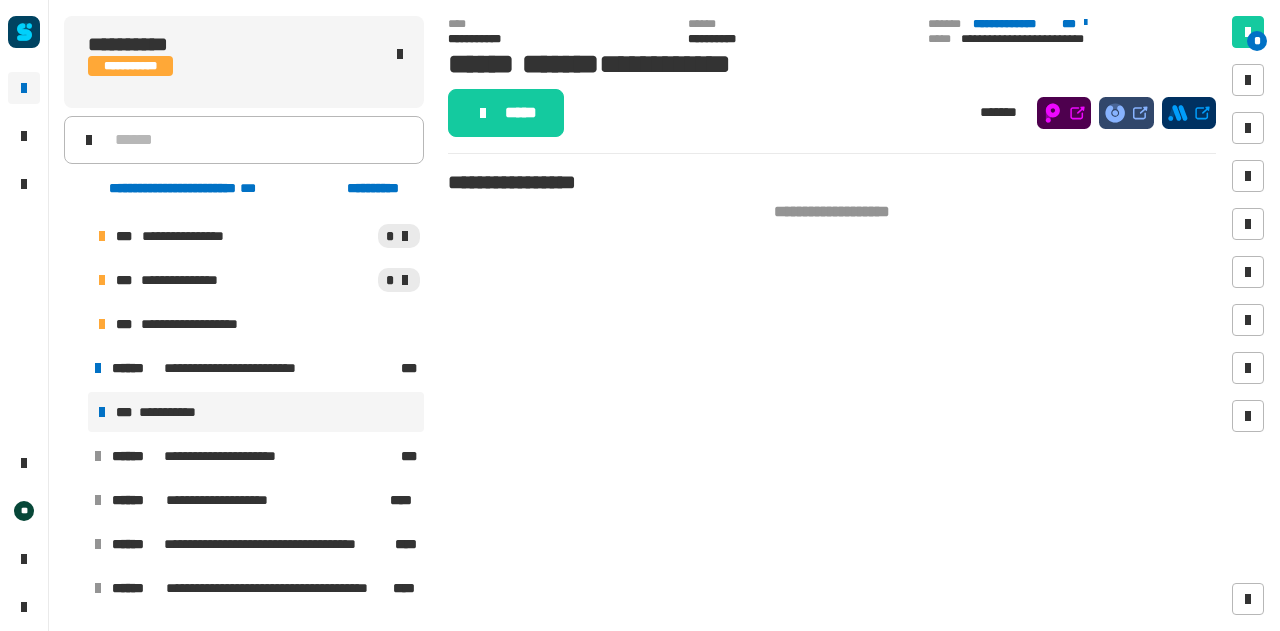 click on "**********" at bounding box center (244, 368) 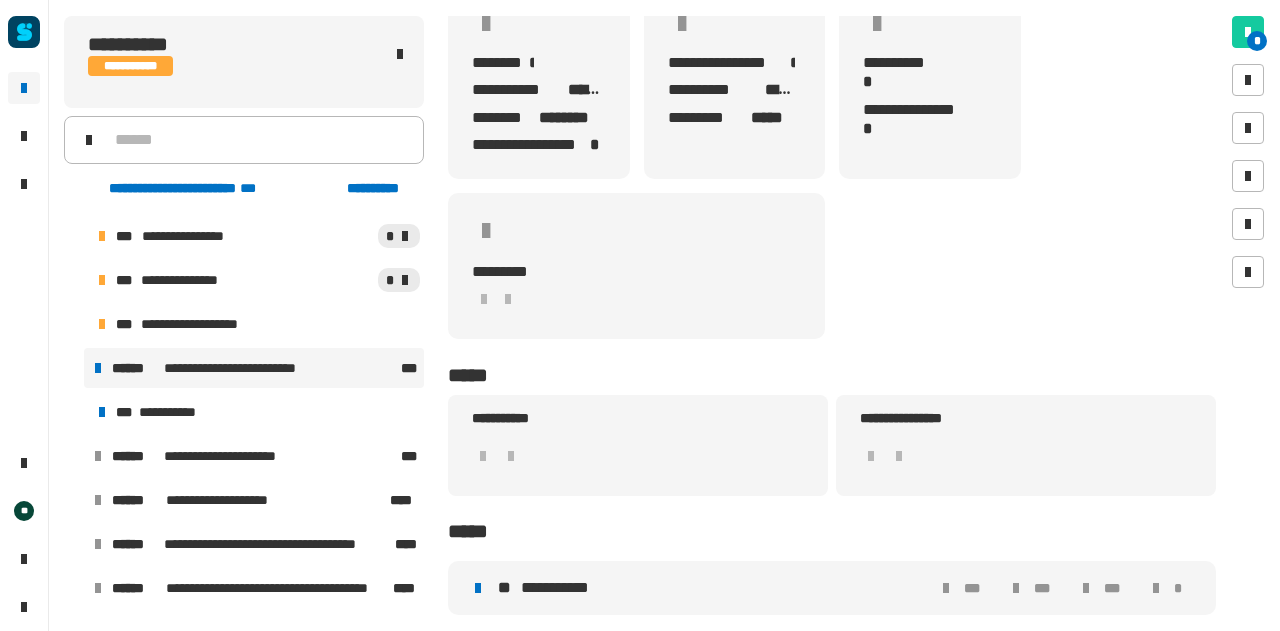 scroll, scrollTop: 0, scrollLeft: 0, axis: both 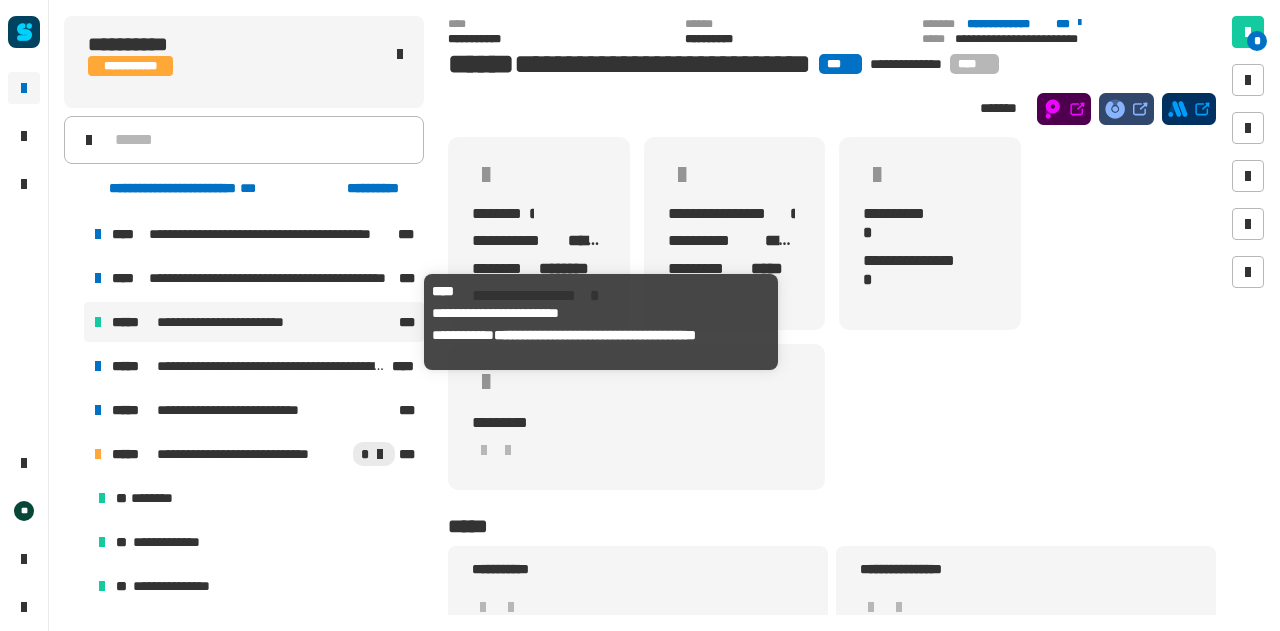 click on "**********" at bounding box center [241, 322] 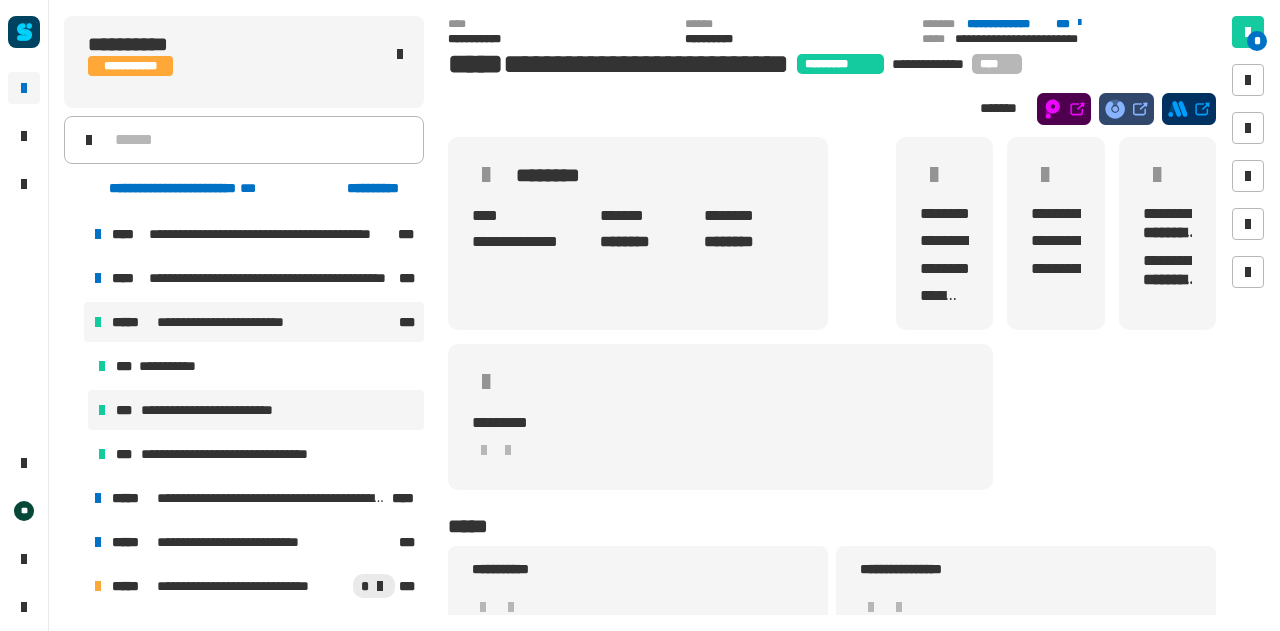click on "**********" at bounding box center (227, 410) 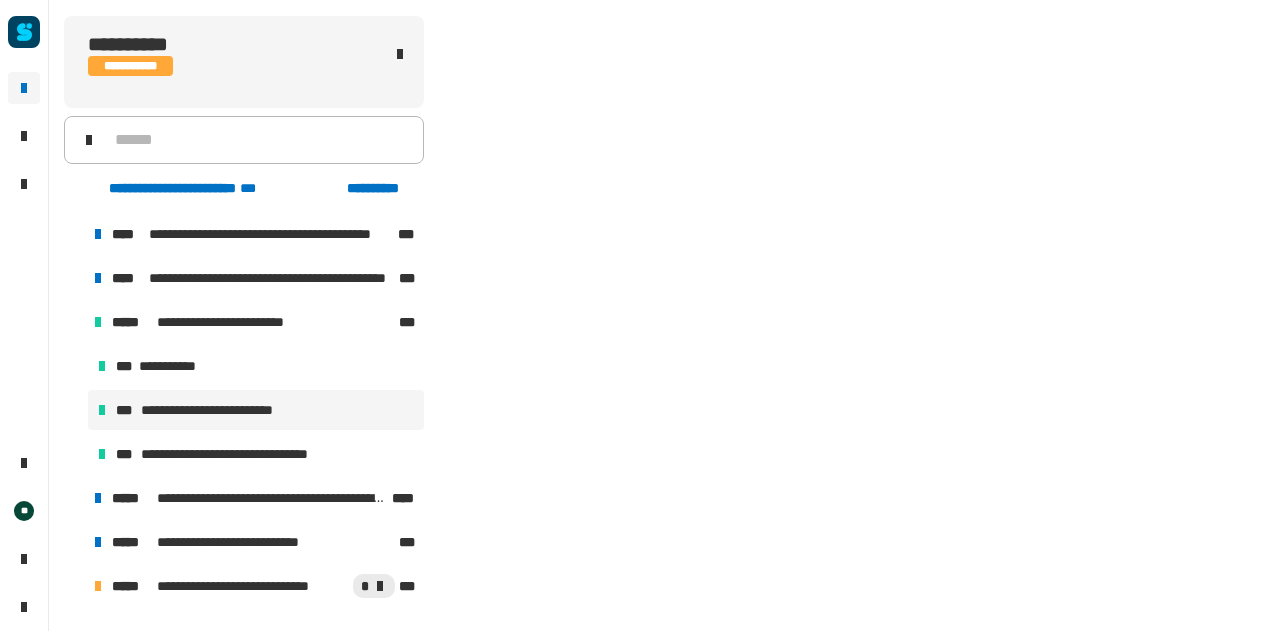 scroll, scrollTop: 84, scrollLeft: 0, axis: vertical 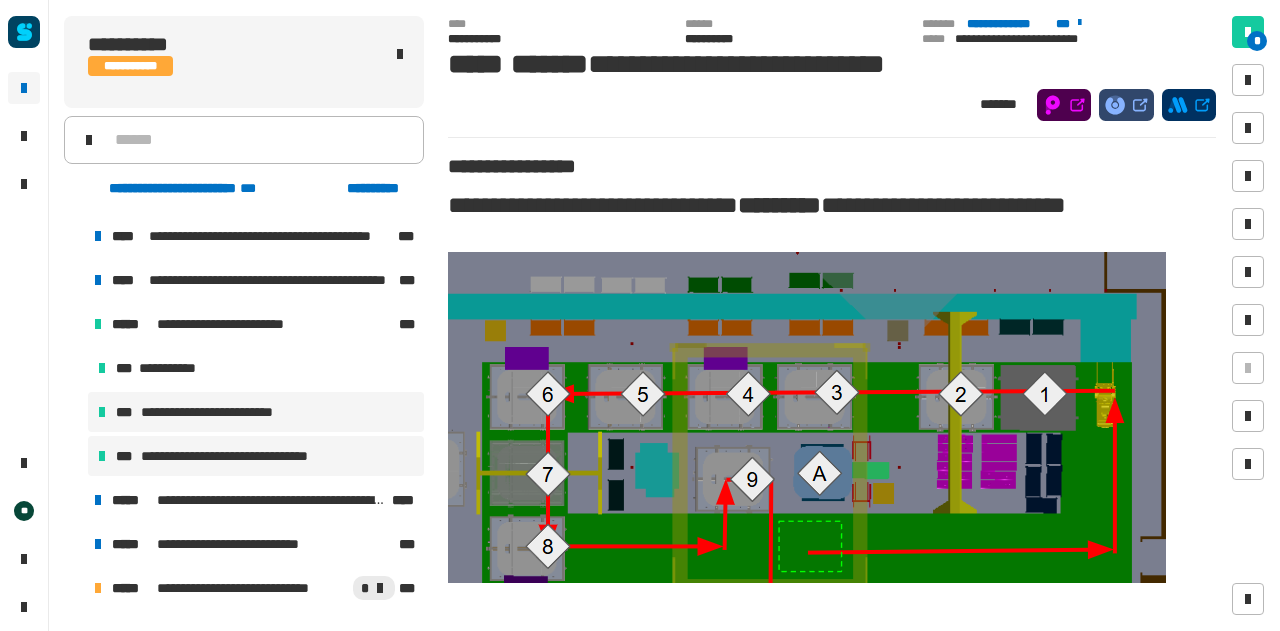click on "**********" at bounding box center (248, 456) 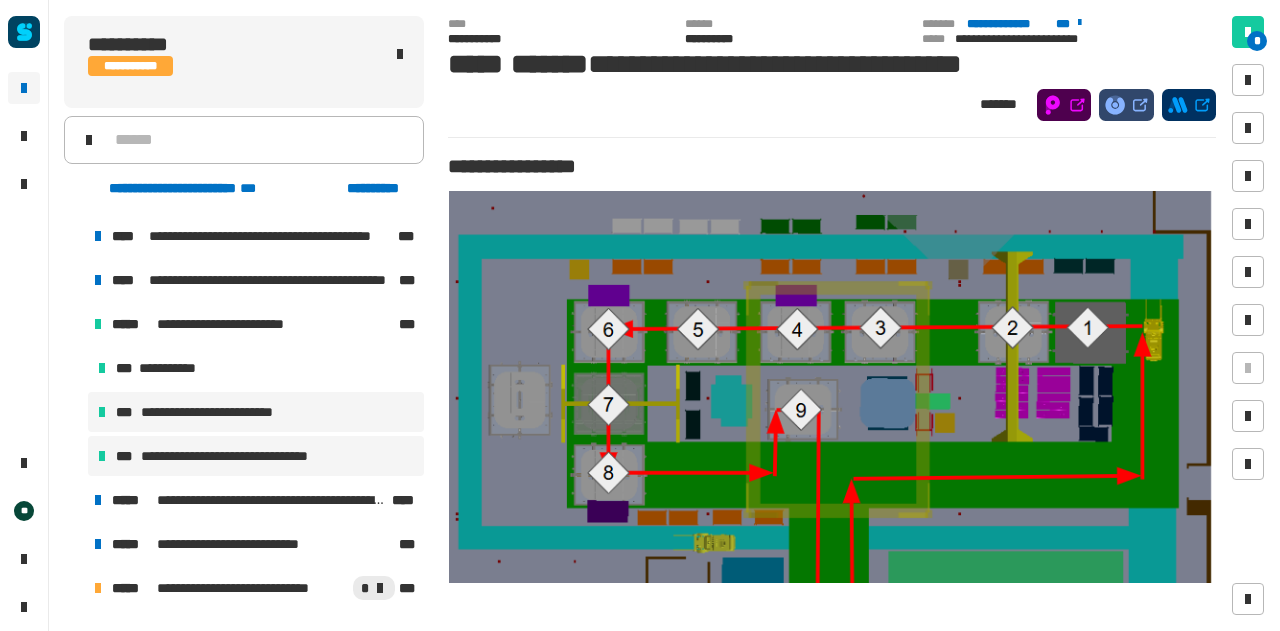 click on "**********" at bounding box center [256, 412] 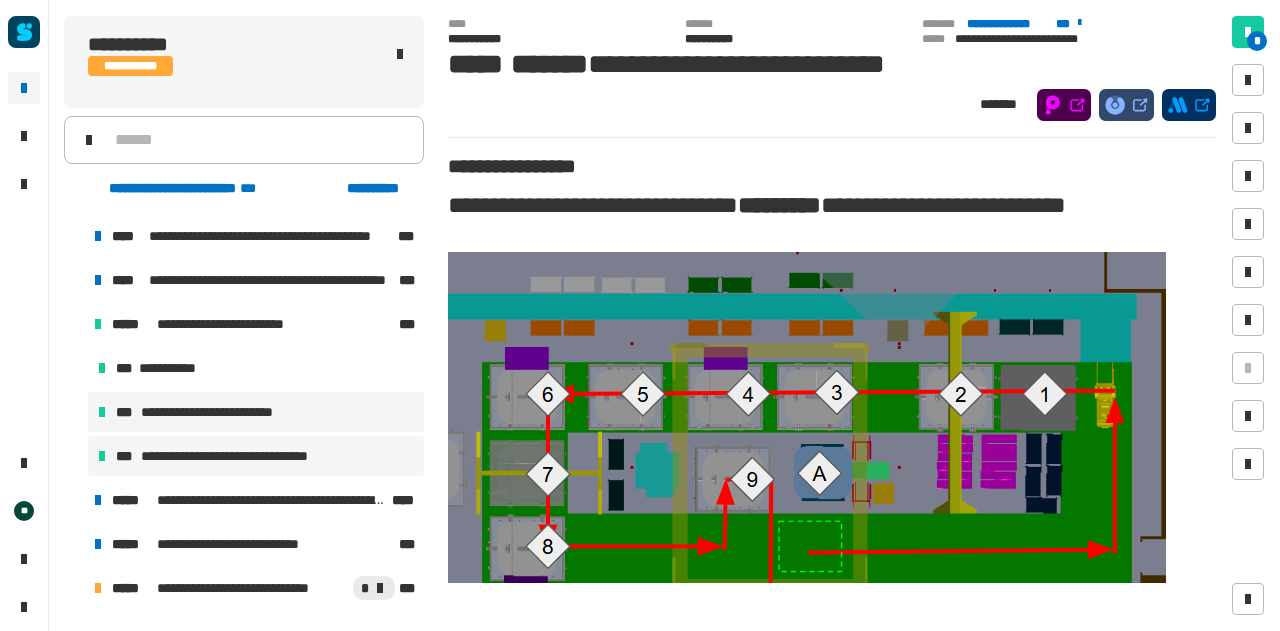 click on "**********" at bounding box center [248, 456] 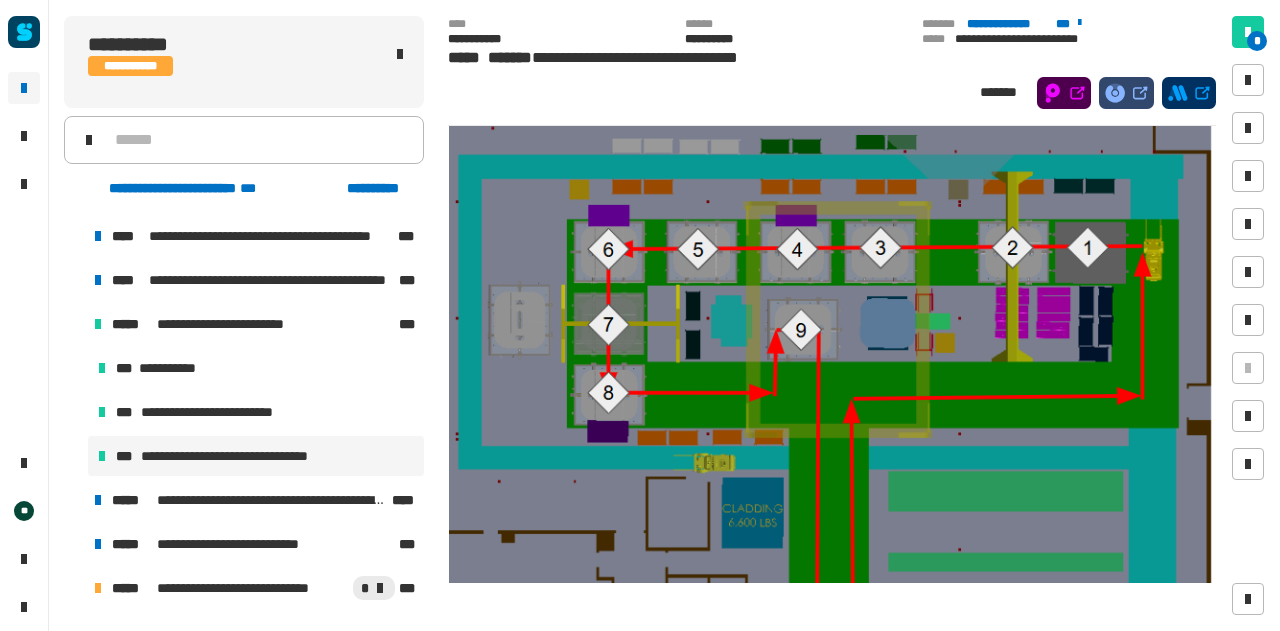 scroll, scrollTop: 67, scrollLeft: 0, axis: vertical 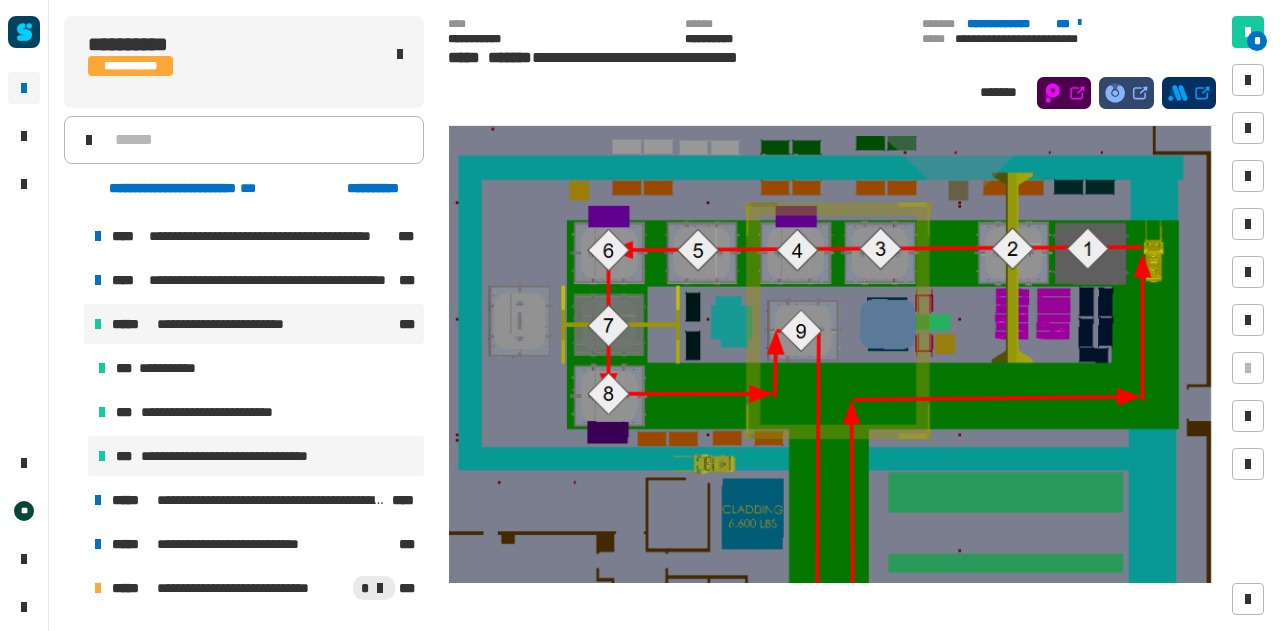 click on "**********" at bounding box center (254, 324) 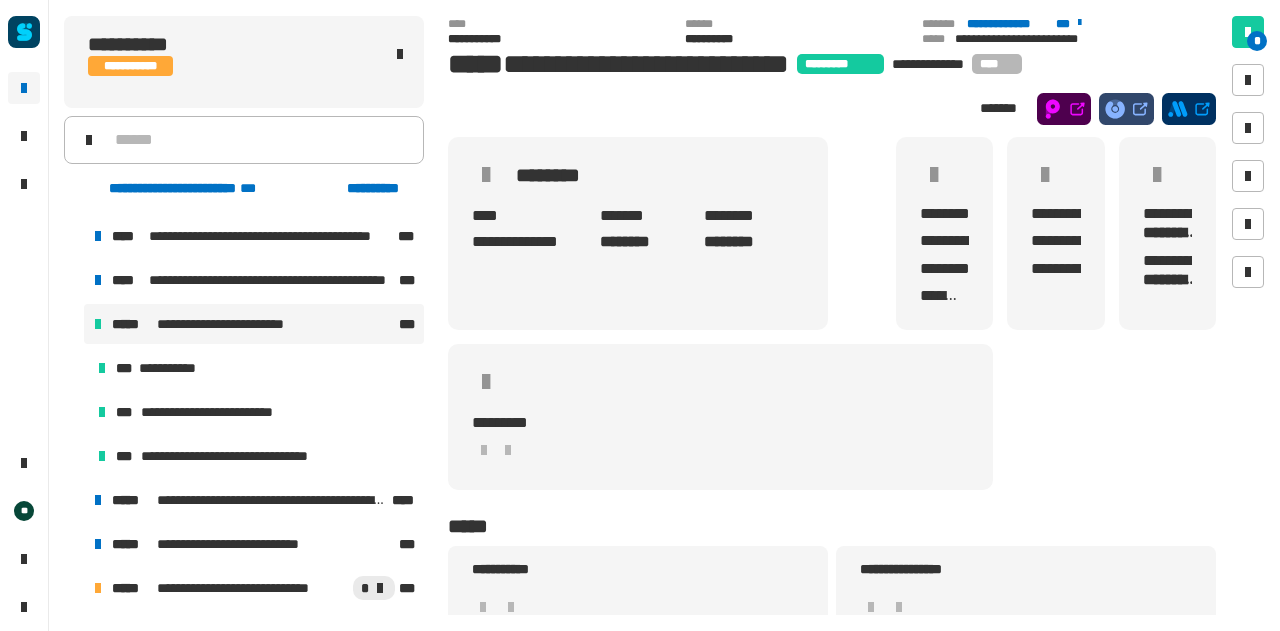 click at bounding box center [74, 324] 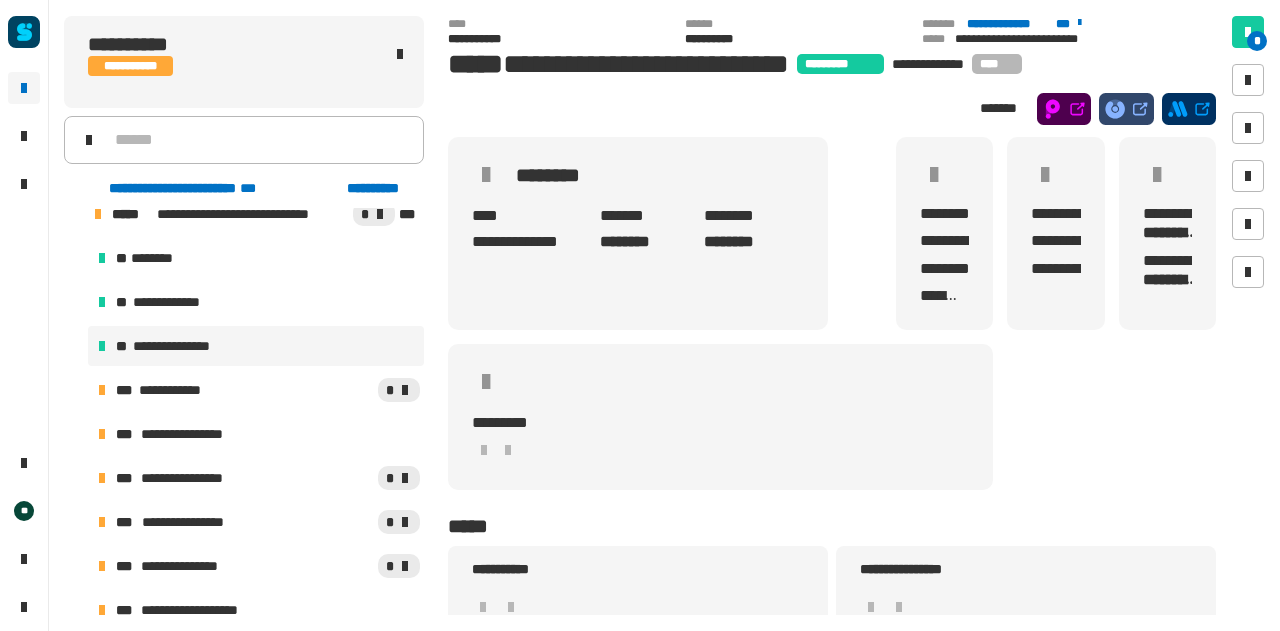 scroll, scrollTop: 326, scrollLeft: 0, axis: vertical 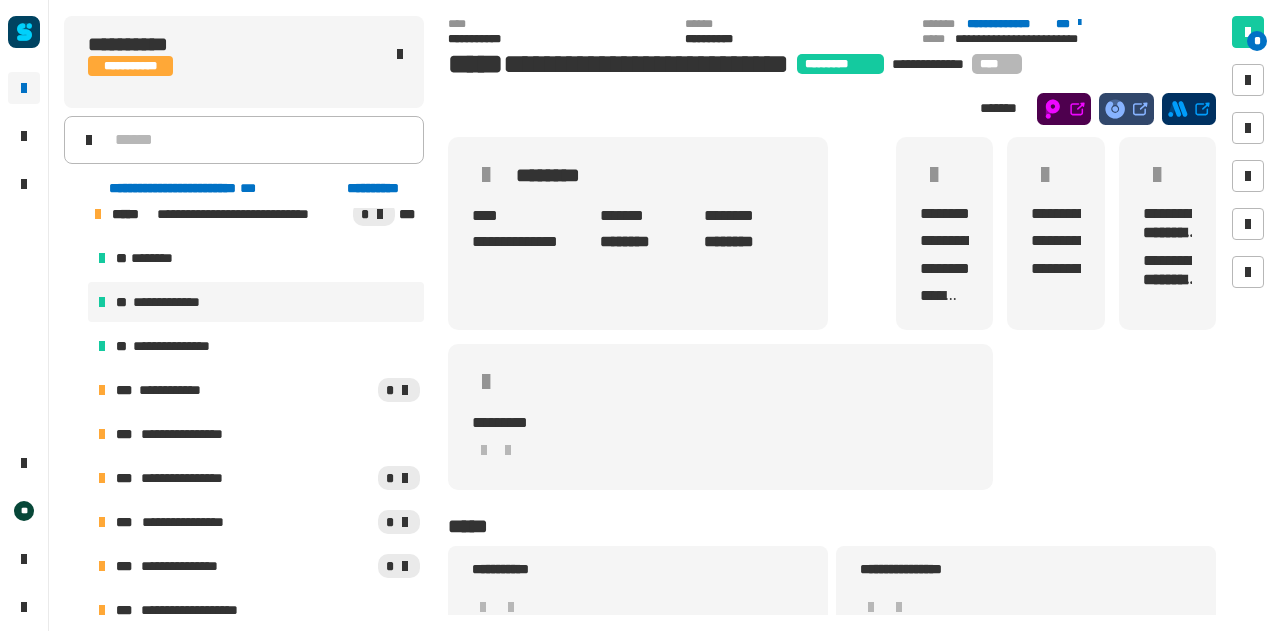 click on "**********" at bounding box center [179, 302] 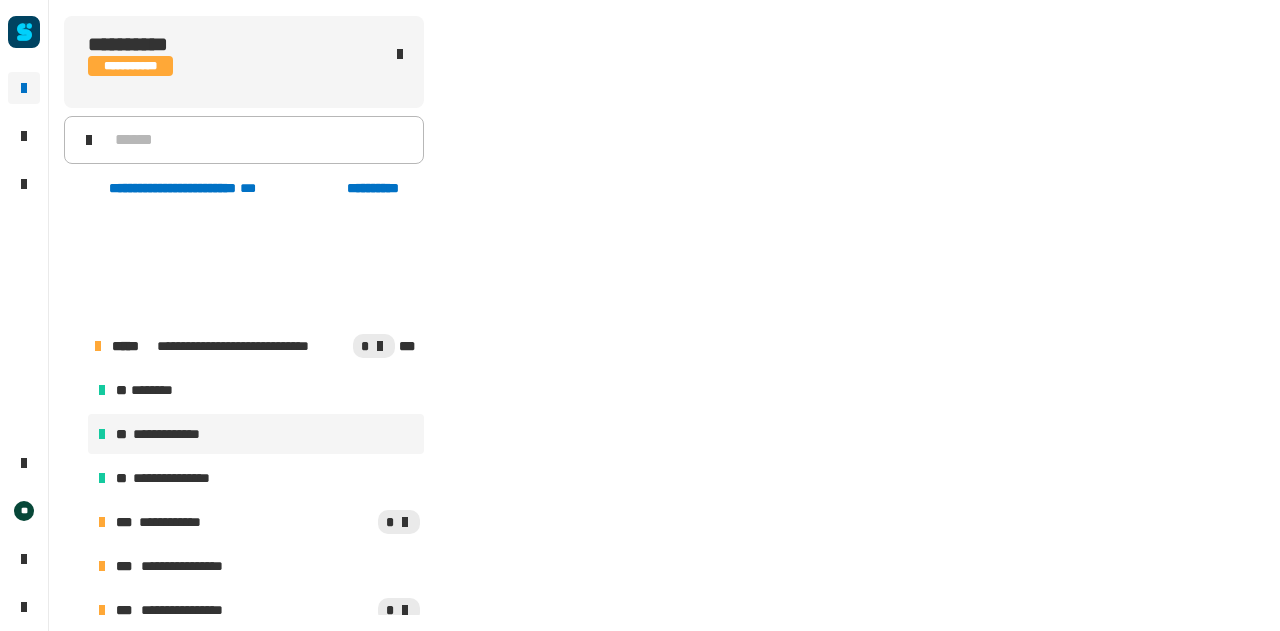 scroll, scrollTop: 458, scrollLeft: 0, axis: vertical 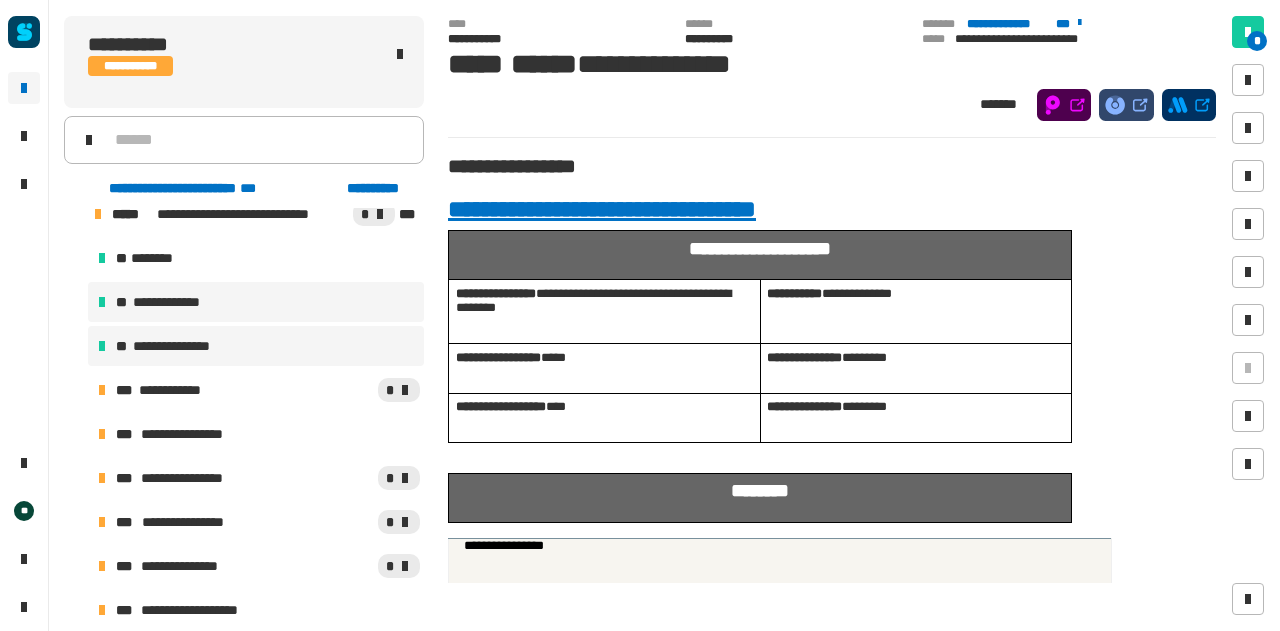click on "**********" at bounding box center (256, 346) 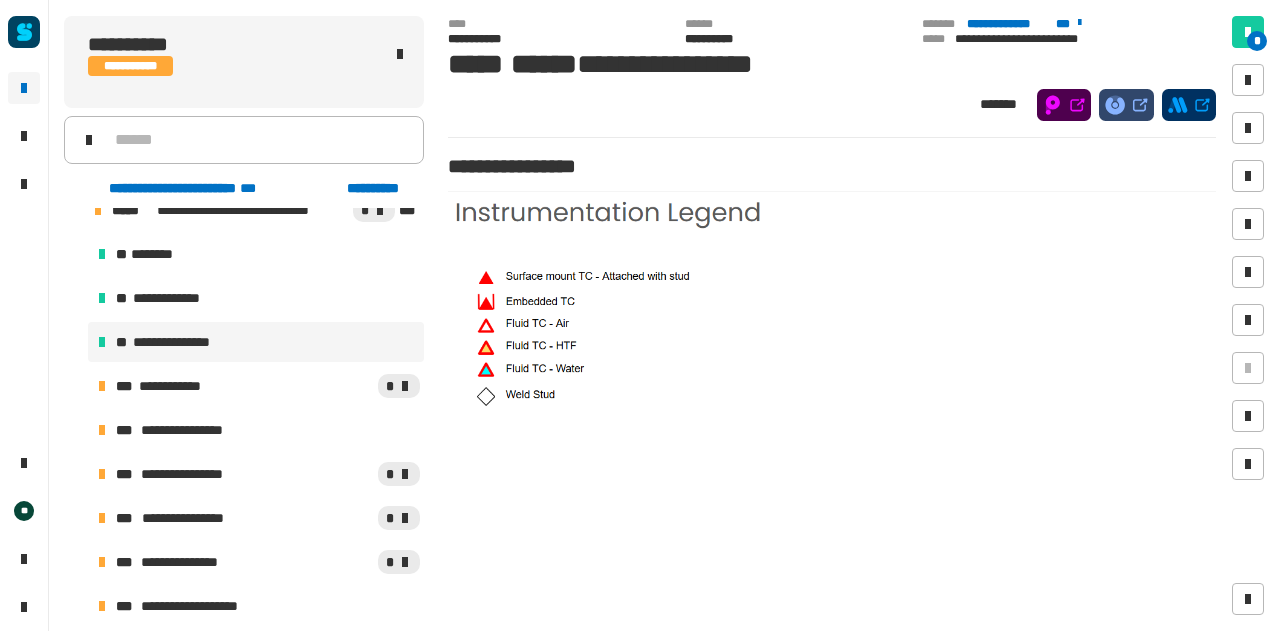 scroll, scrollTop: 460, scrollLeft: 0, axis: vertical 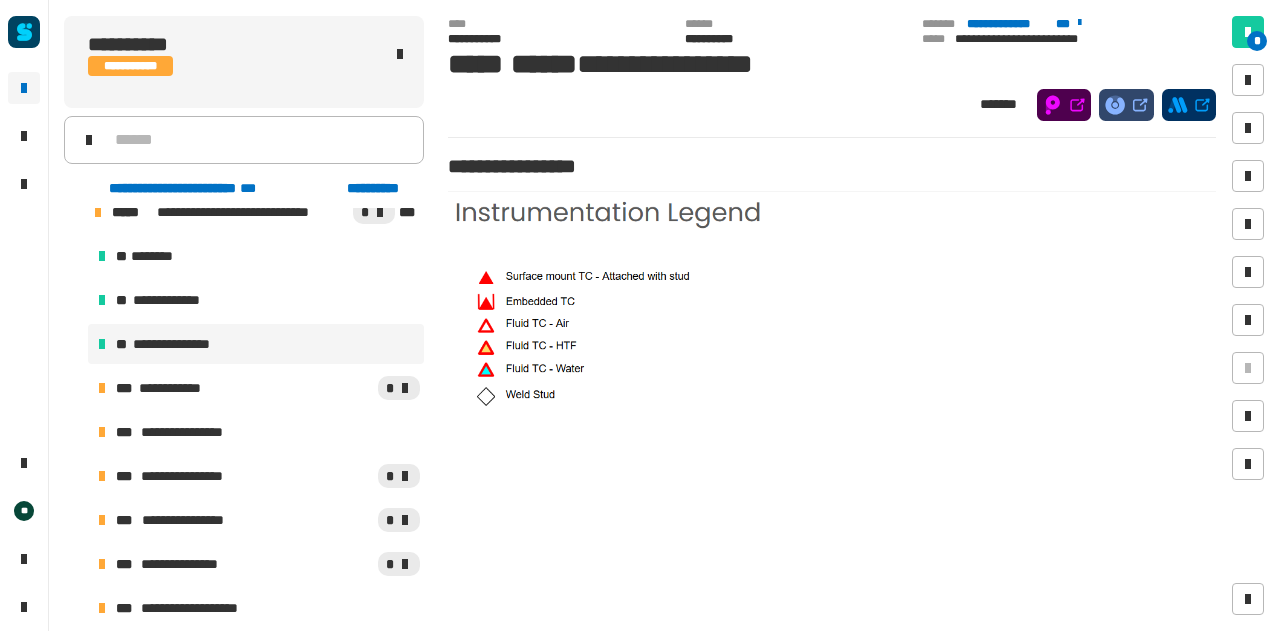 click at bounding box center [74, 212] 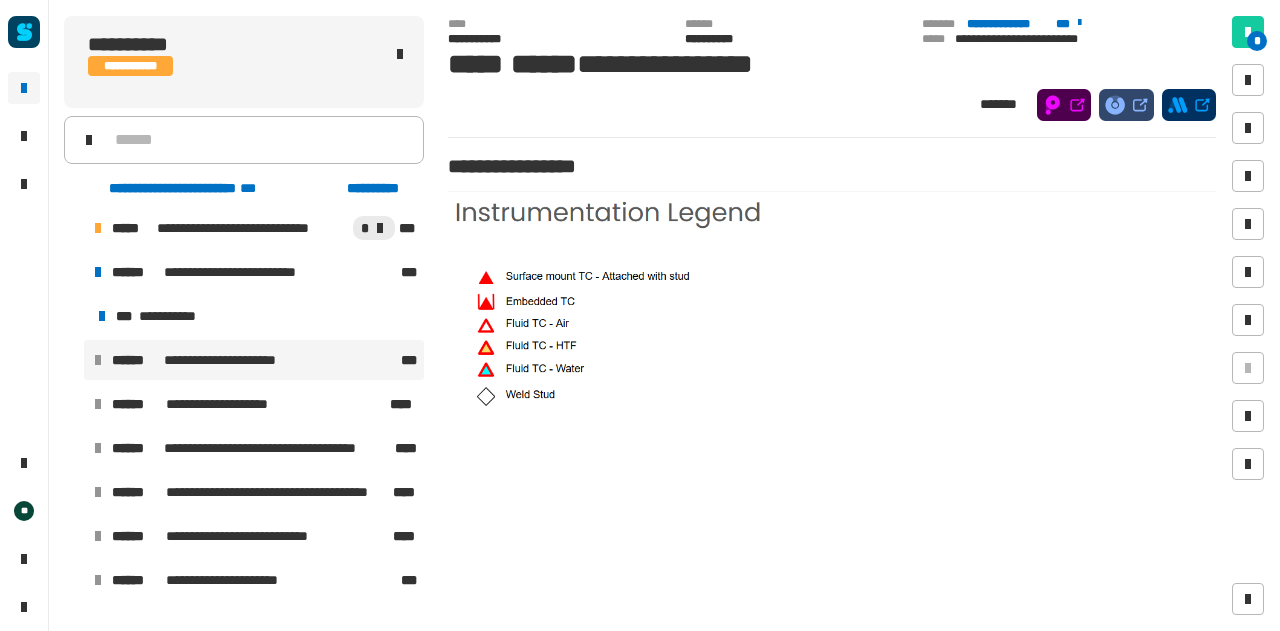 scroll, scrollTop: 444, scrollLeft: 0, axis: vertical 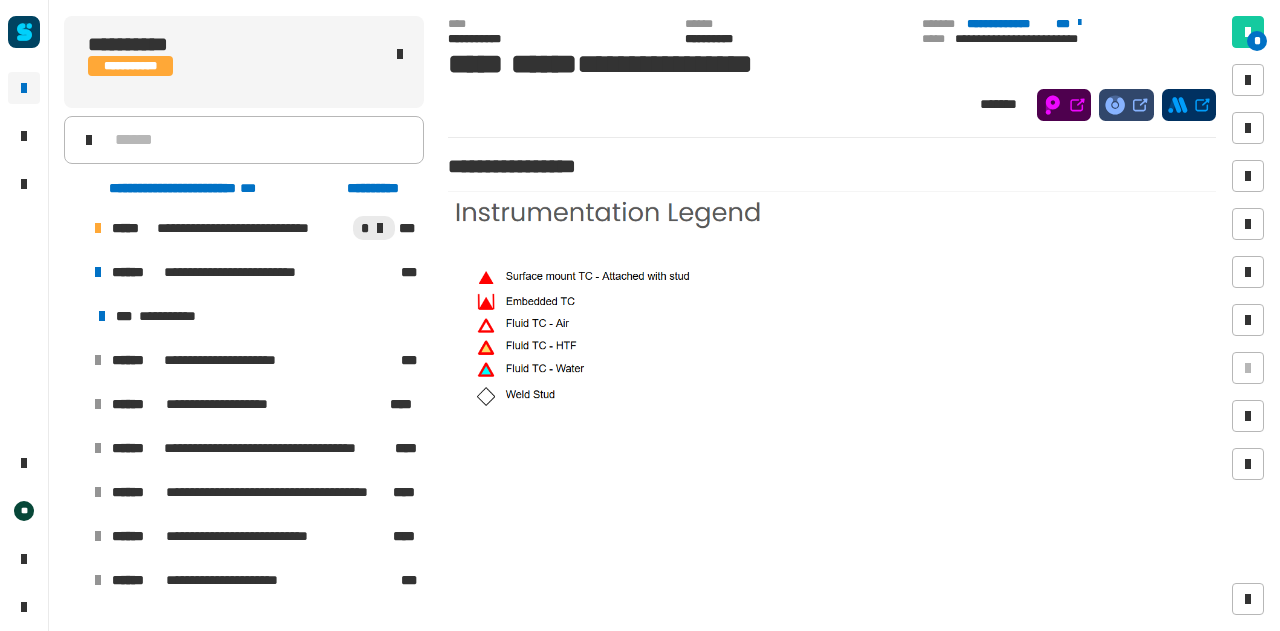 click at bounding box center [74, 404] 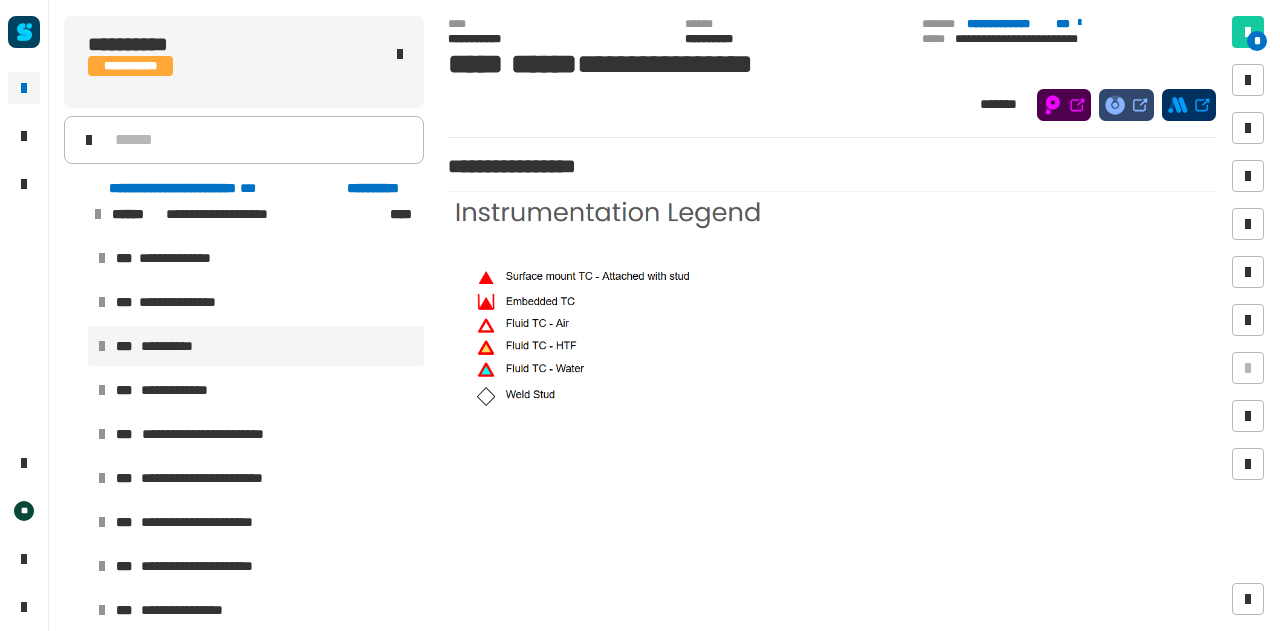scroll, scrollTop: 536, scrollLeft: 0, axis: vertical 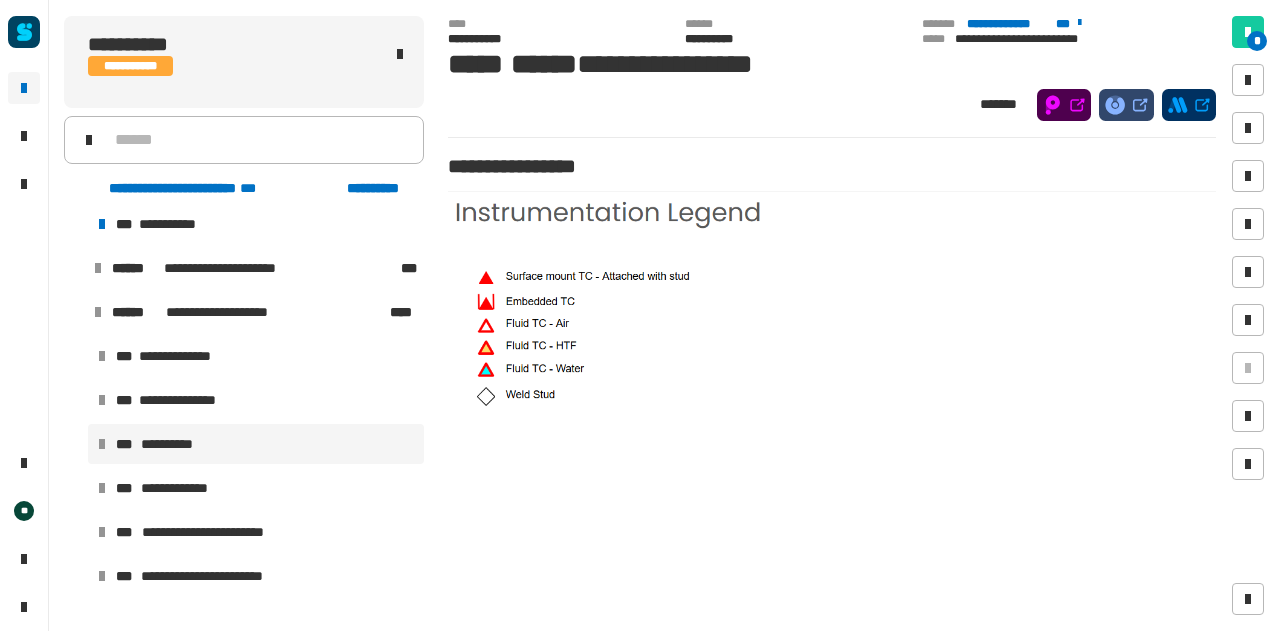 click on "**********" at bounding box center (256, 444) 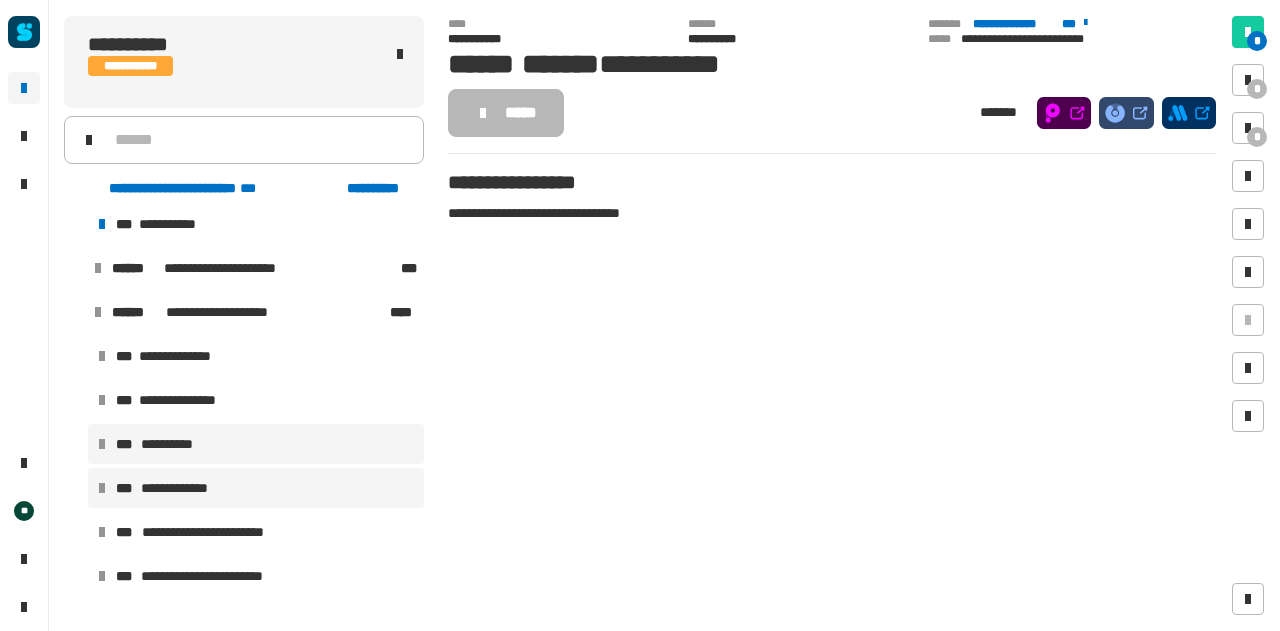 click on "**********" at bounding box center (256, 488) 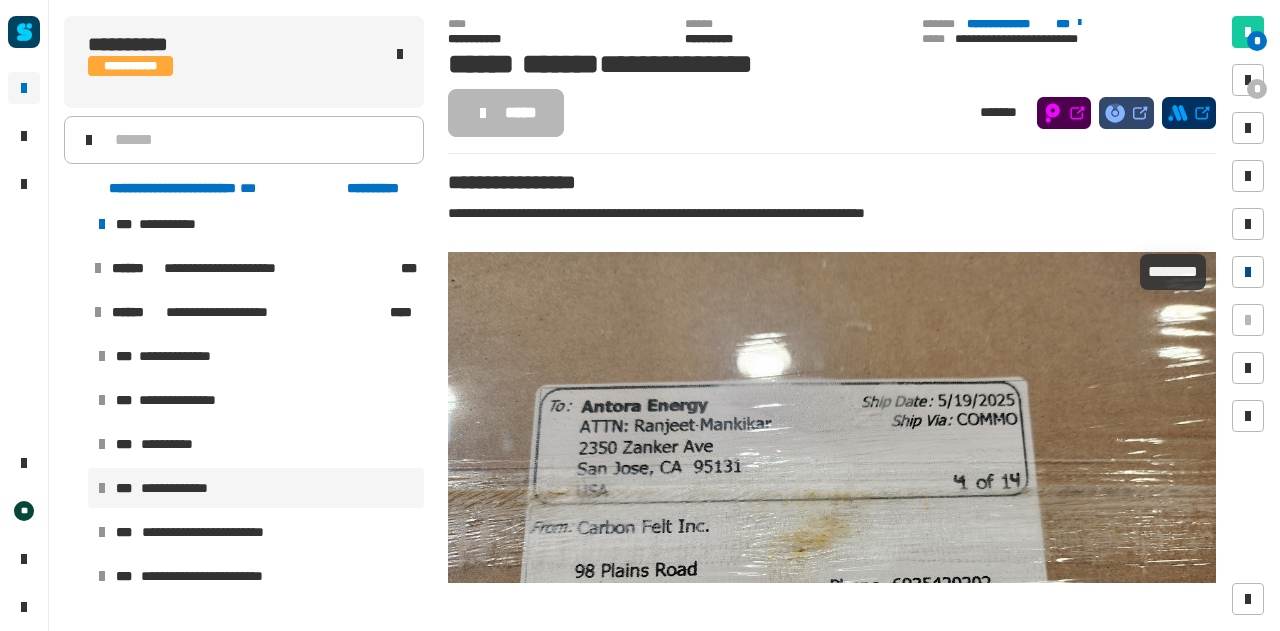 click at bounding box center (1248, 272) 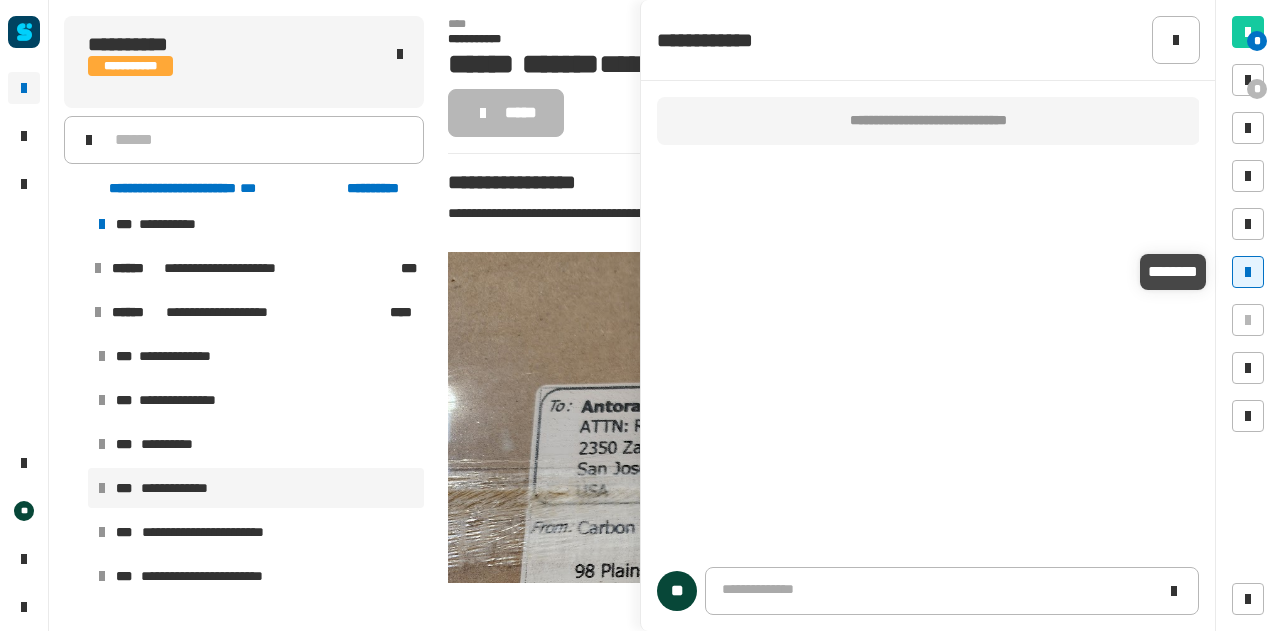 click at bounding box center (1248, 272) 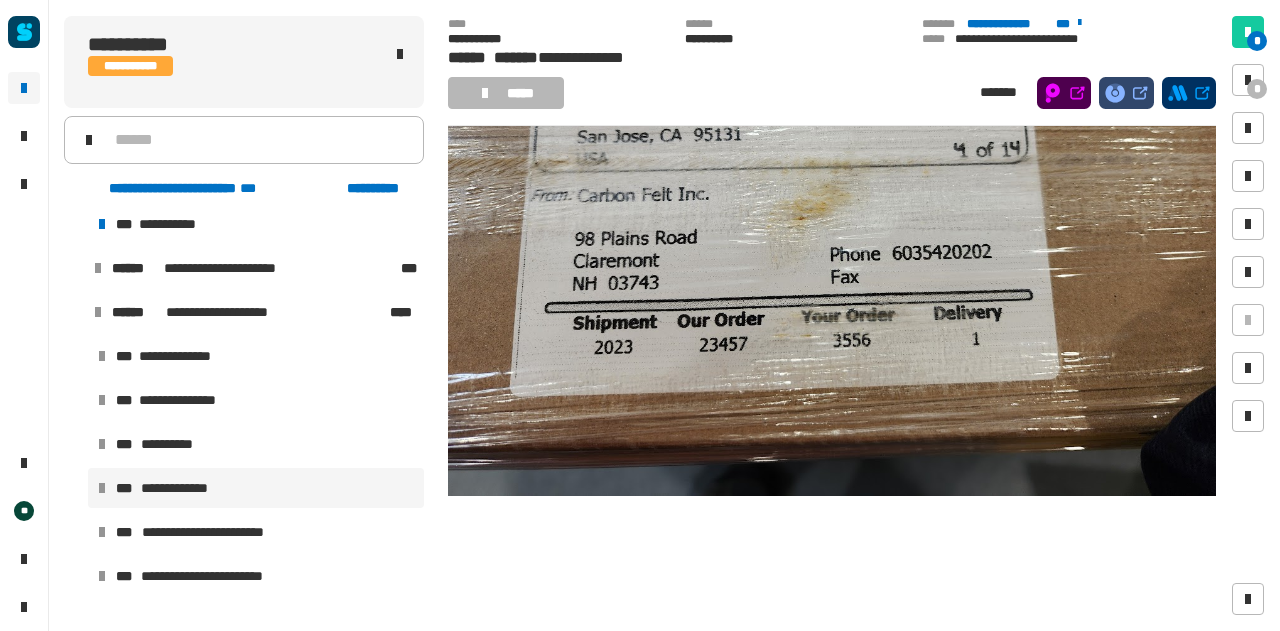 scroll, scrollTop: 0, scrollLeft: 0, axis: both 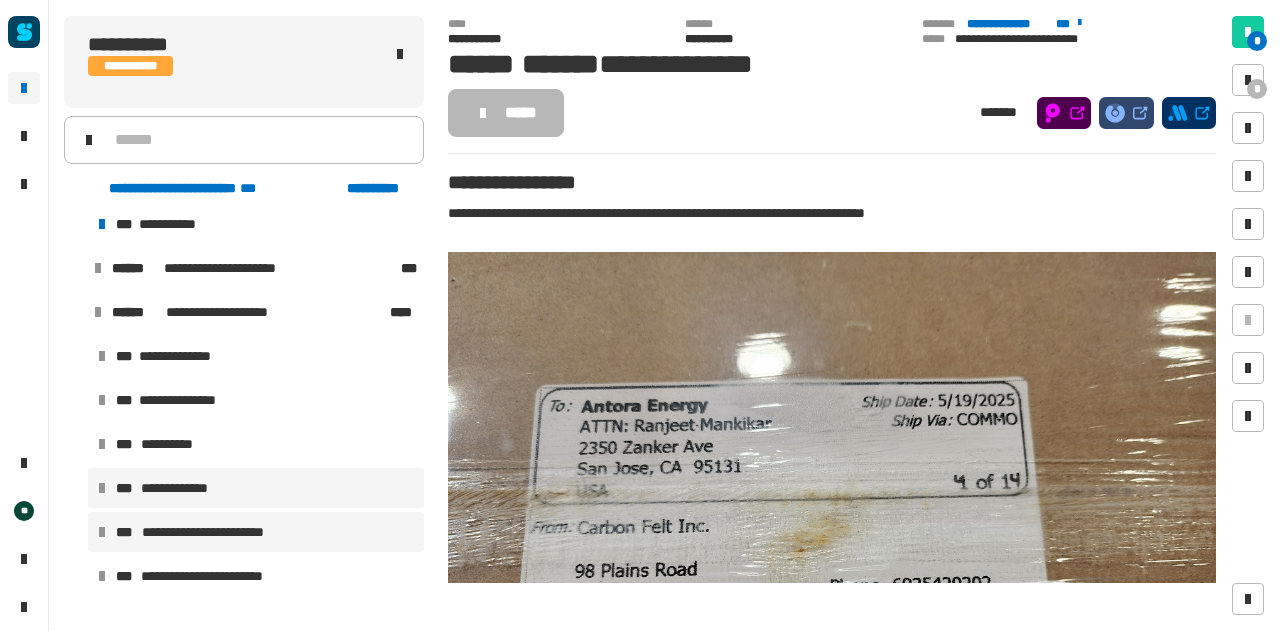 click on "**********" at bounding box center [256, 532] 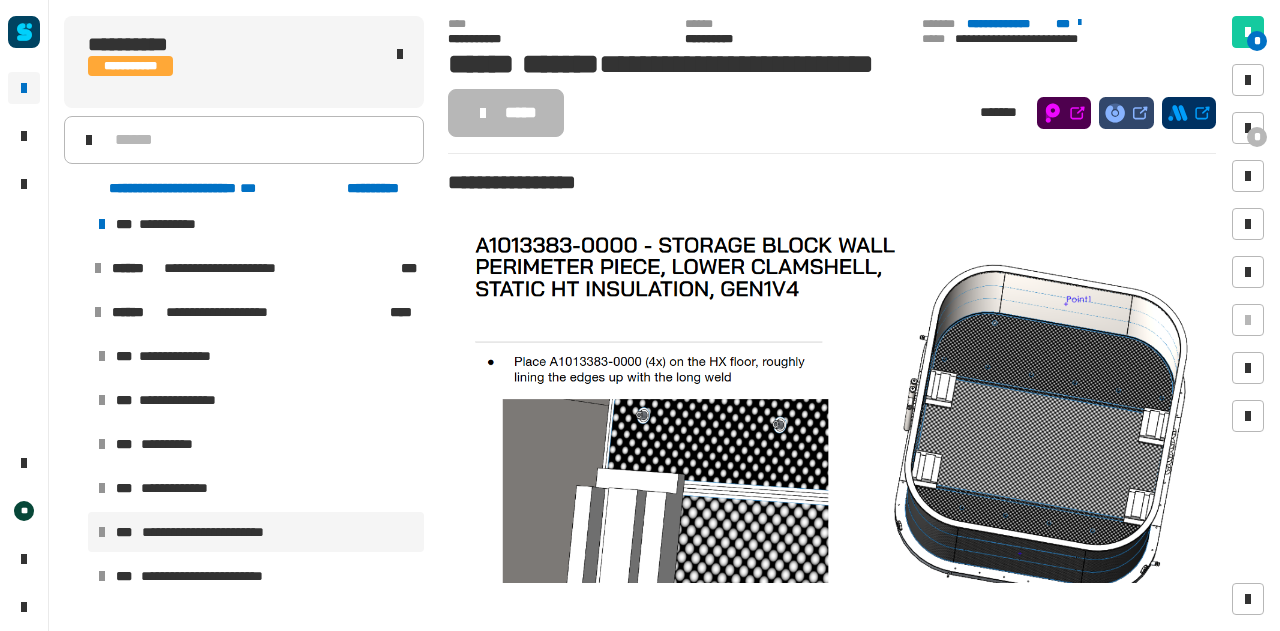 scroll, scrollTop: 632, scrollLeft: 0, axis: vertical 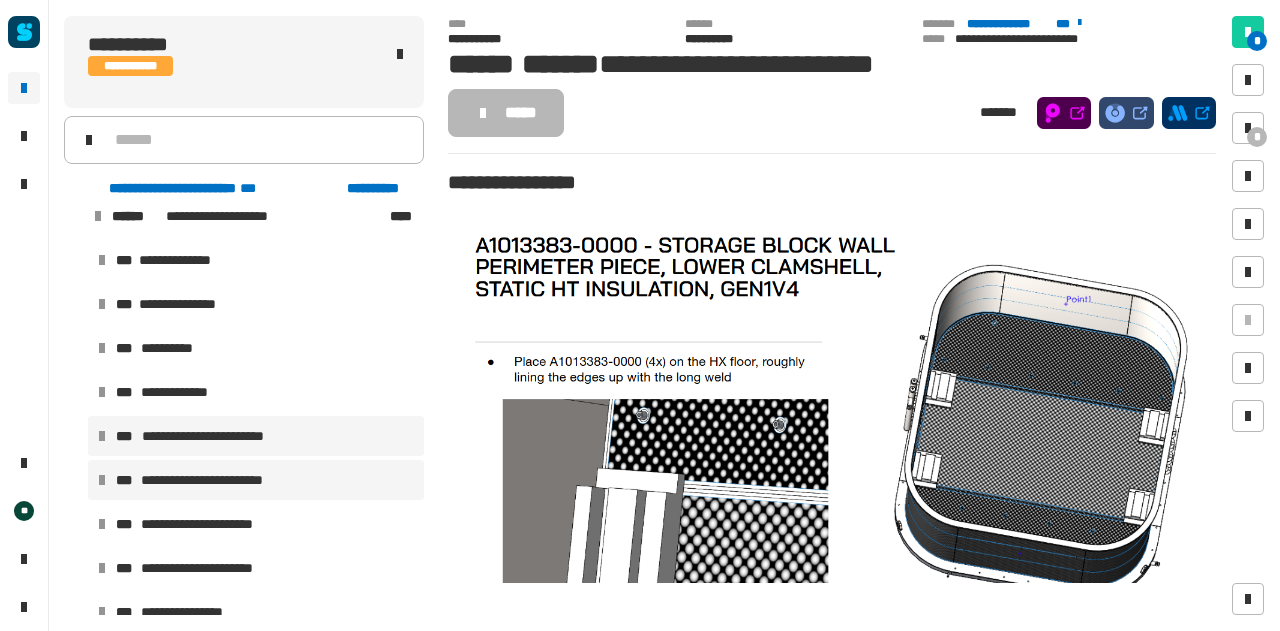 click on "**********" at bounding box center (213, 480) 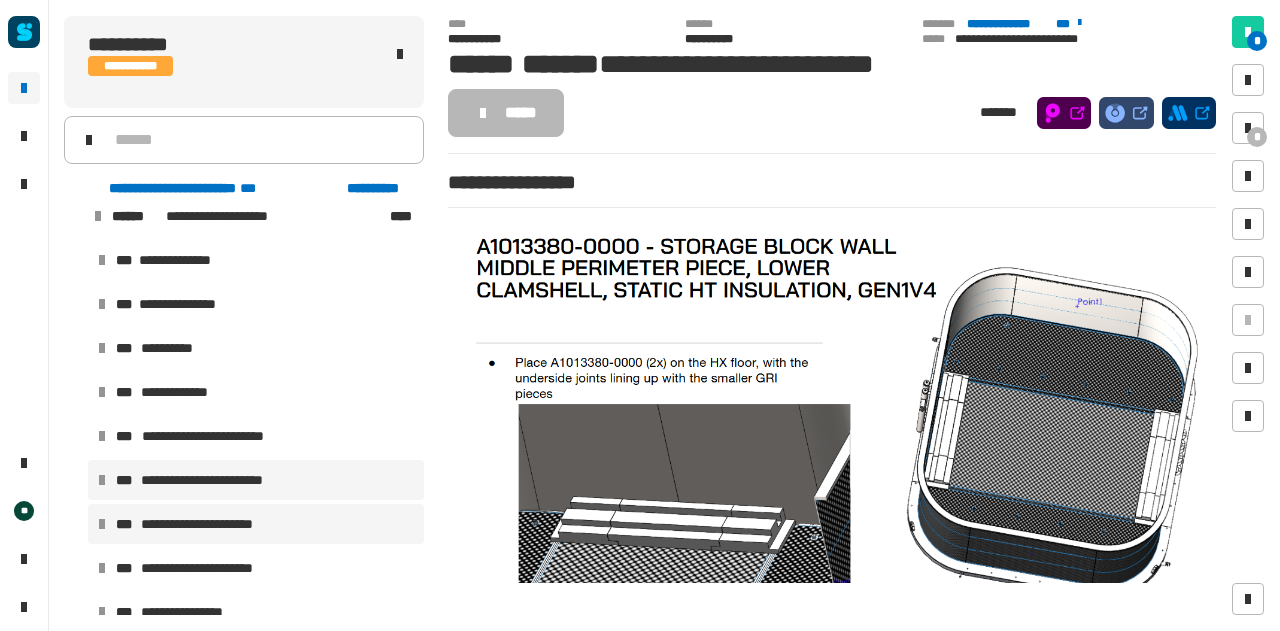 click on "**********" at bounding box center [204, 524] 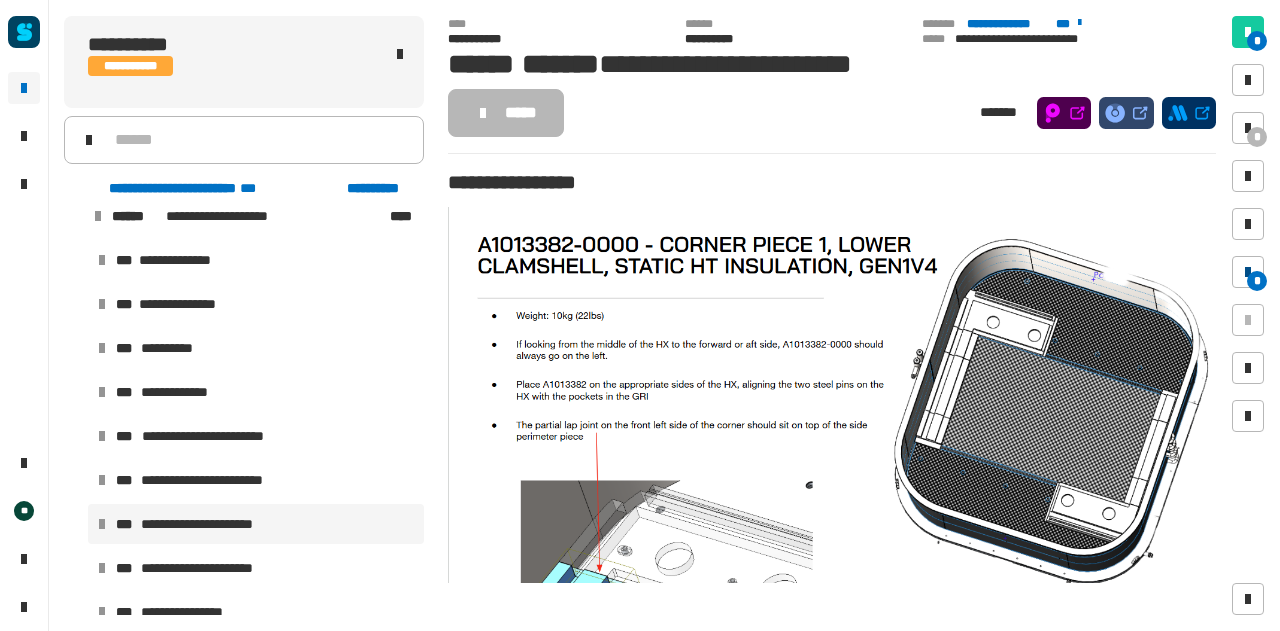 click at bounding box center (1248, 272) 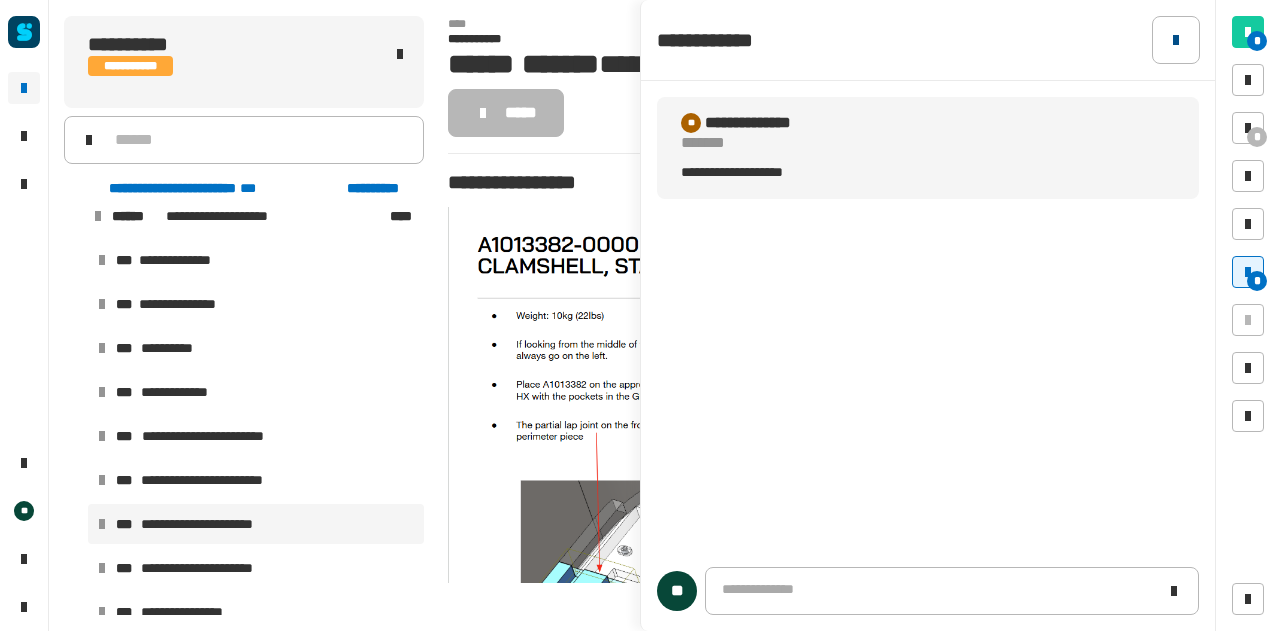 click 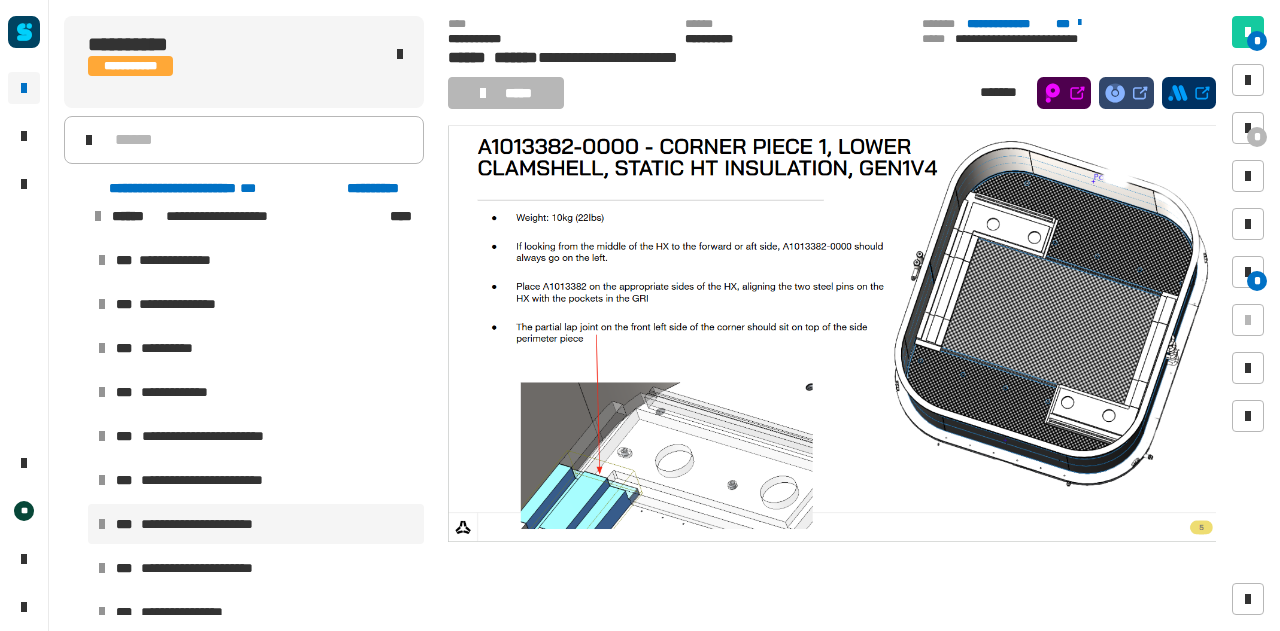 scroll, scrollTop: 59, scrollLeft: 0, axis: vertical 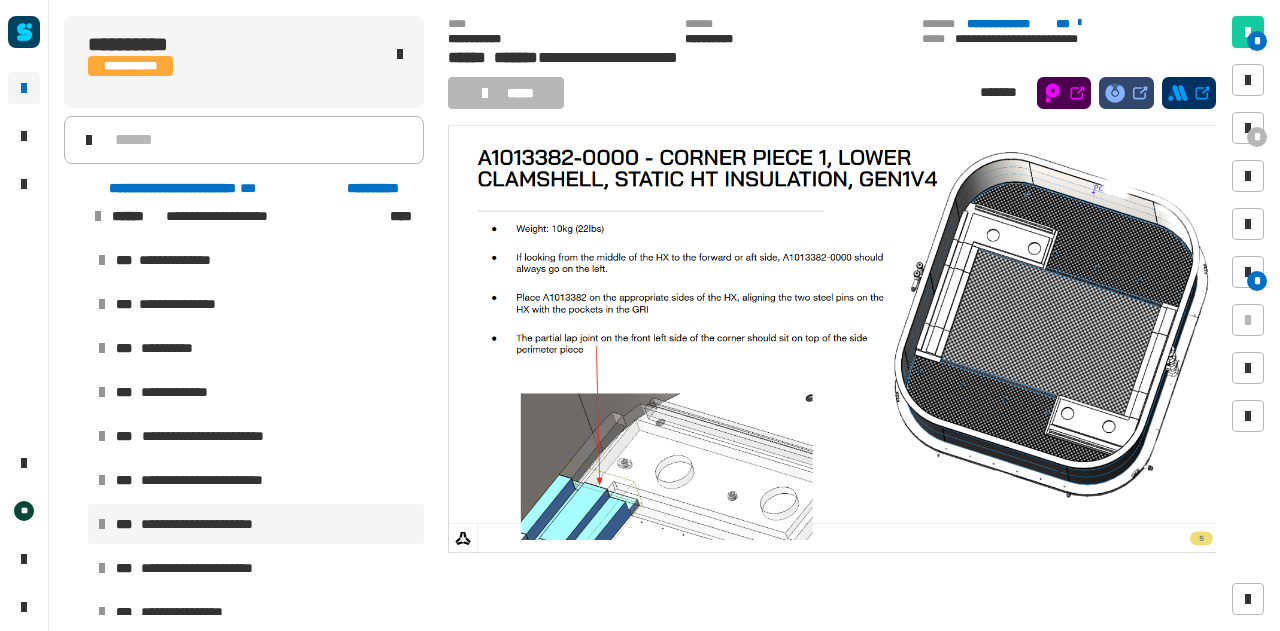 click on "[FIRST] [LAST] [EMAIL] [PHONE] [ADDRESS] [CITY] [STATE] [POSTAL_CODE] [COUNTRY] [DATE] [TIME] [CREDIT_CARD] [PASSPORT] [DRIVER_LICENSE] [SSN] [AGE]" 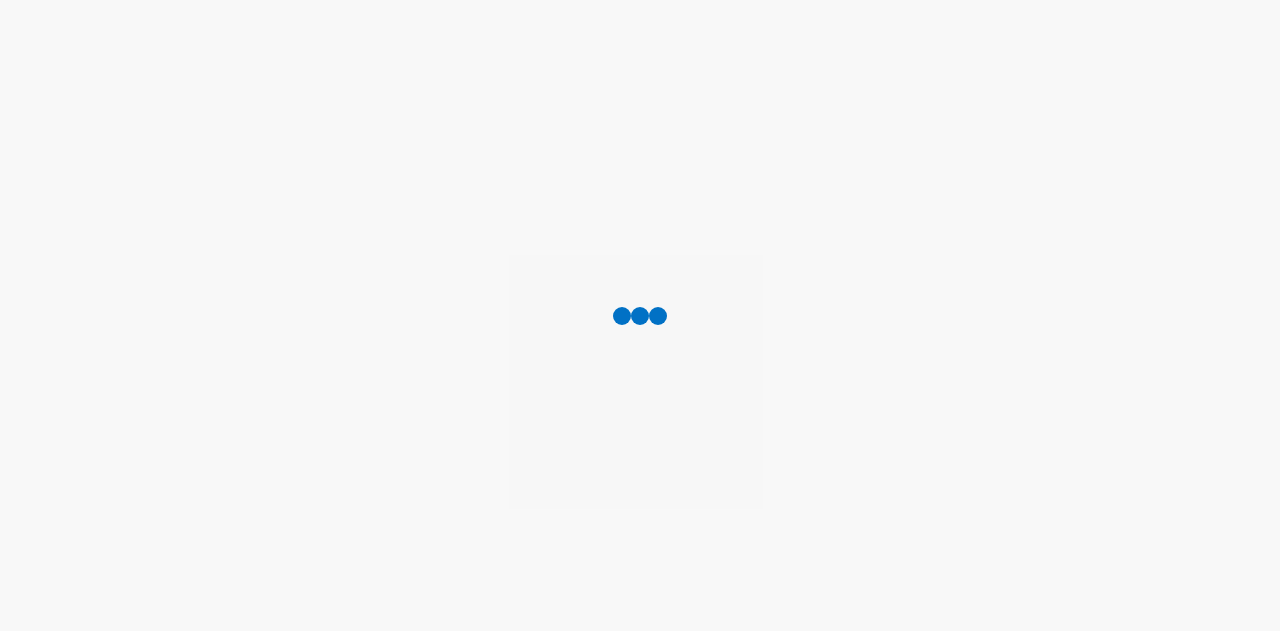 scroll, scrollTop: 0, scrollLeft: 0, axis: both 